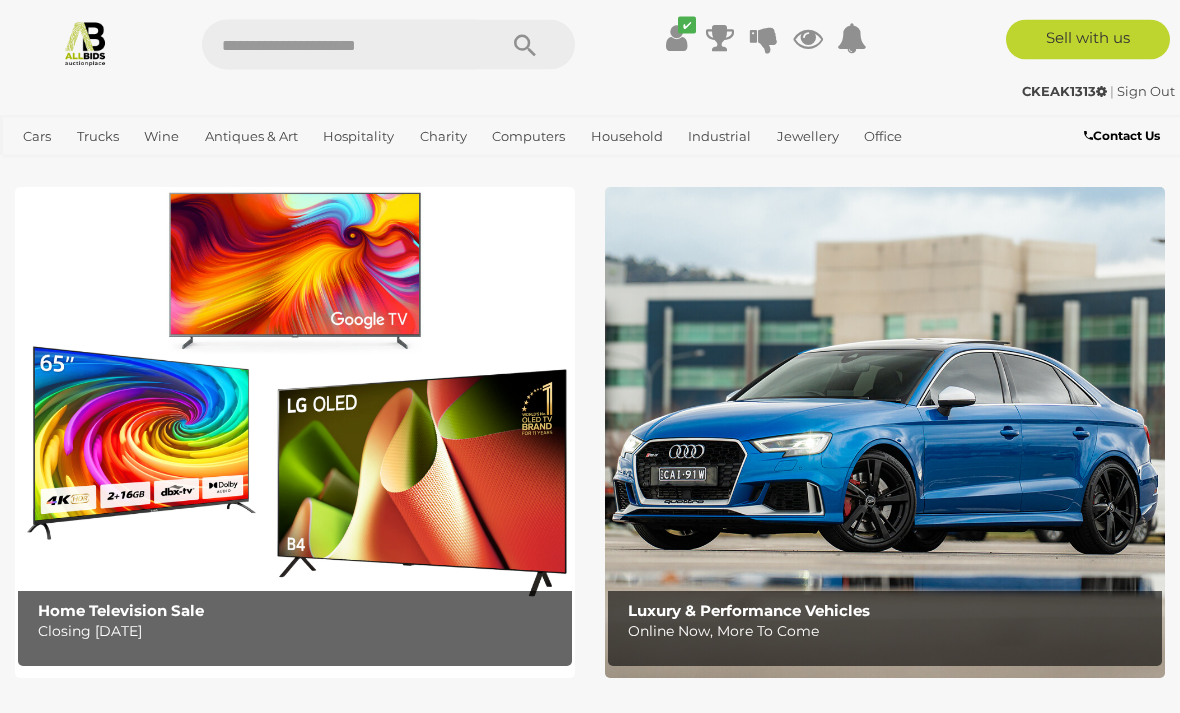 scroll, scrollTop: 0, scrollLeft: 0, axis: both 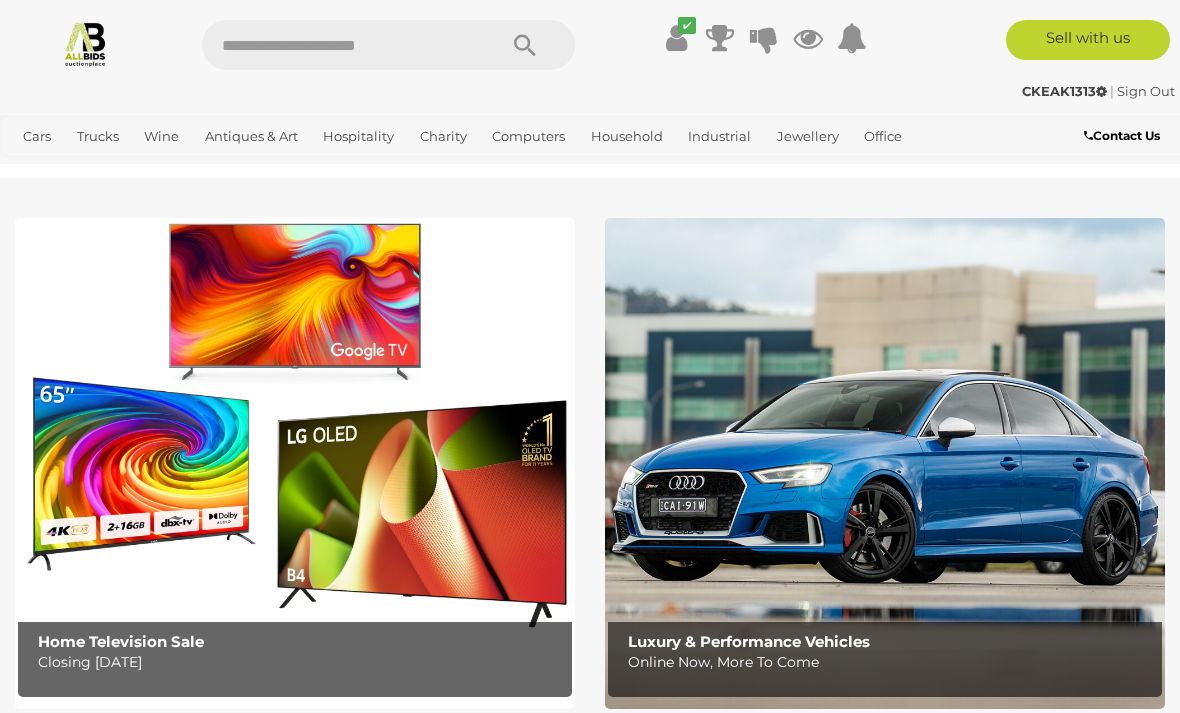 click on "View All Antiques & Art  Auctions" at bounding box center (0, 0) 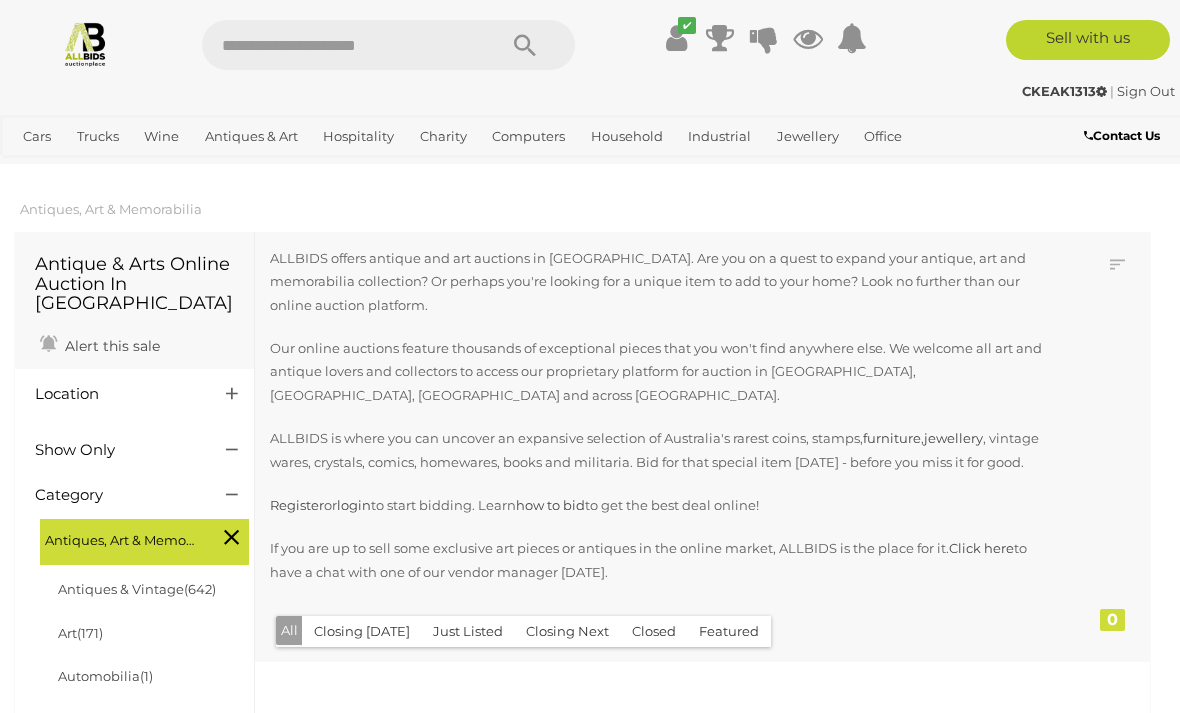 scroll, scrollTop: 0, scrollLeft: 0, axis: both 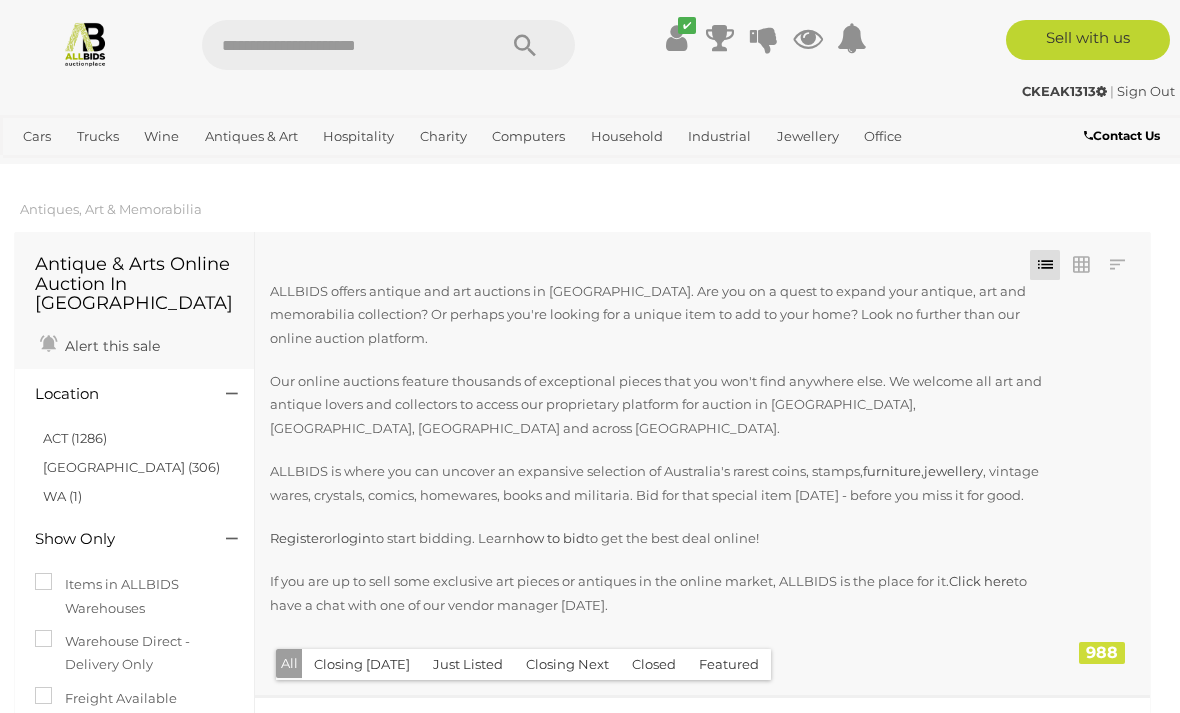click at bounding box center (808, 38) 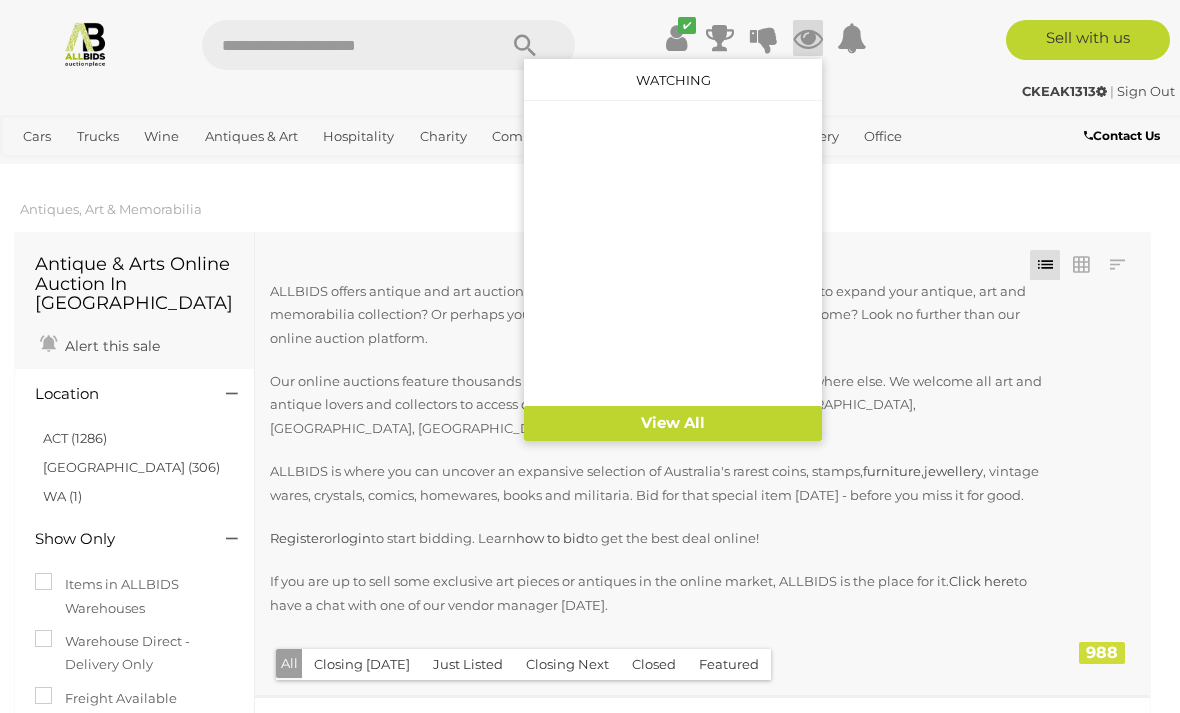 click on "View All" at bounding box center [673, 423] 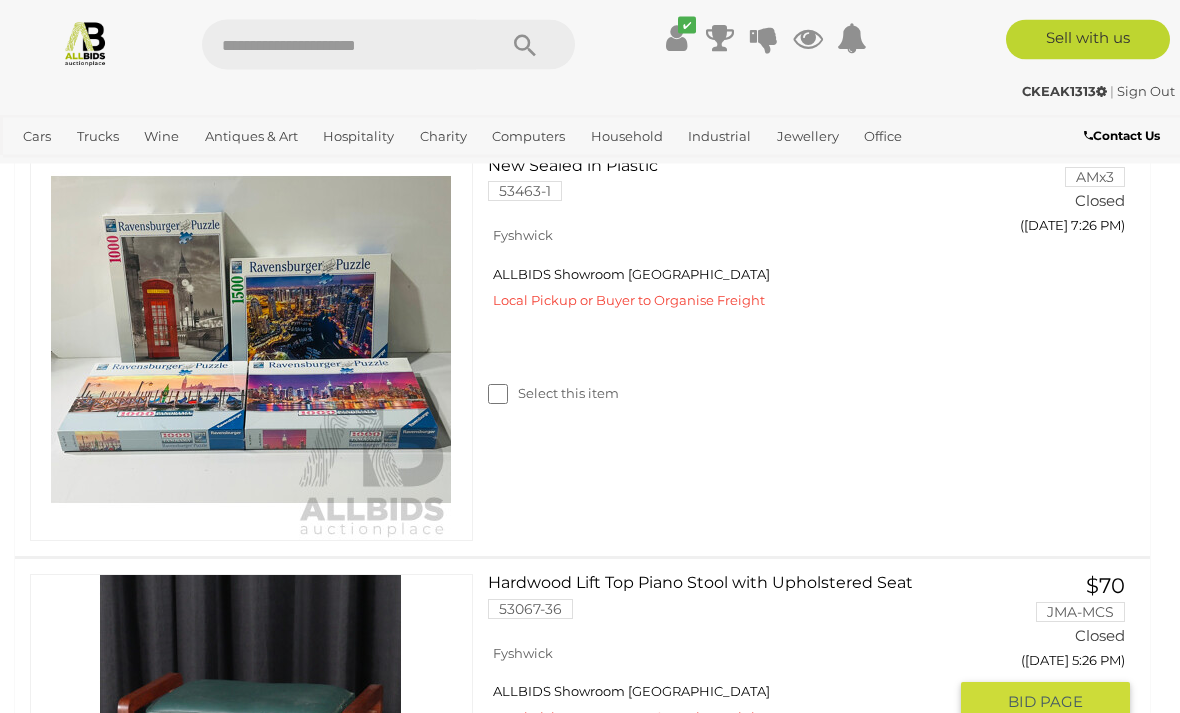 scroll, scrollTop: 463, scrollLeft: 0, axis: vertical 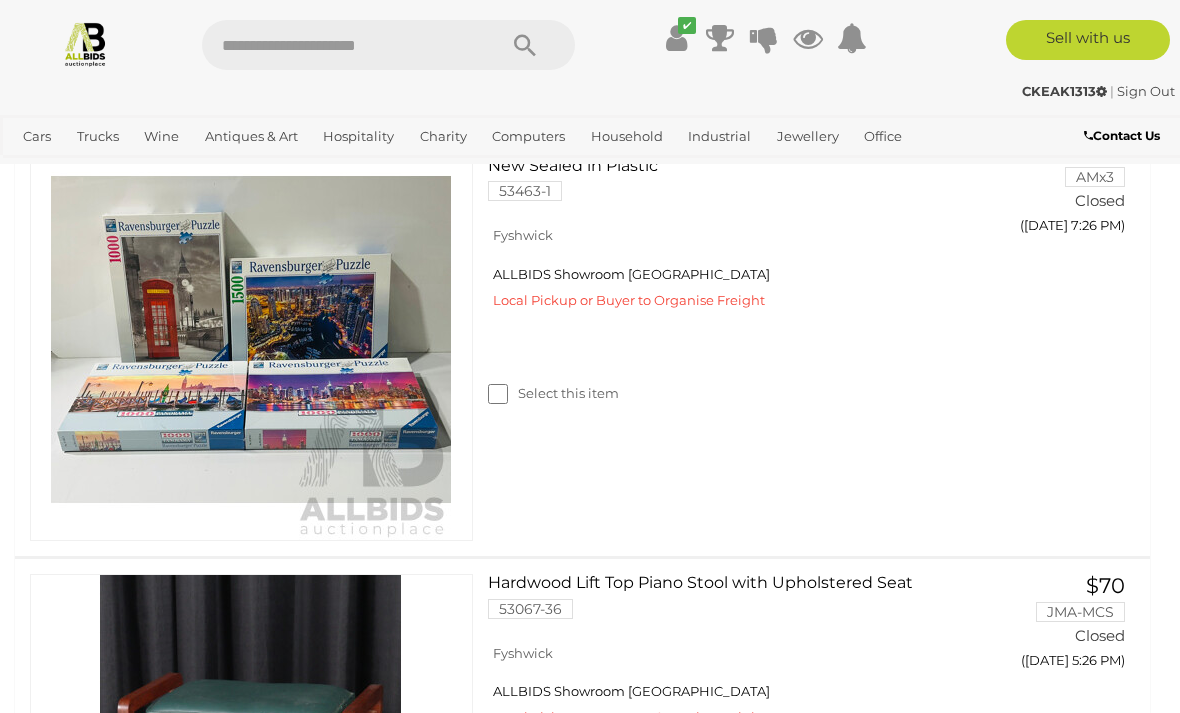 click on "View All Antiques & Art  Auctions" at bounding box center [0, 0] 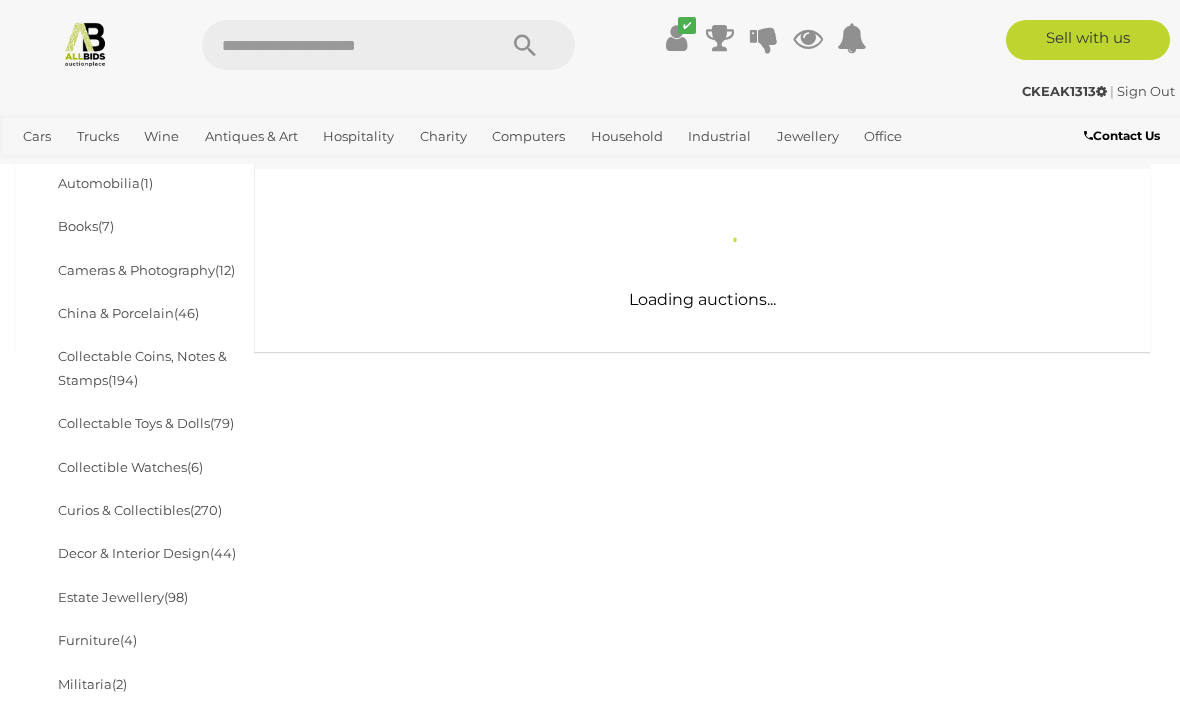 scroll, scrollTop: 485, scrollLeft: 0, axis: vertical 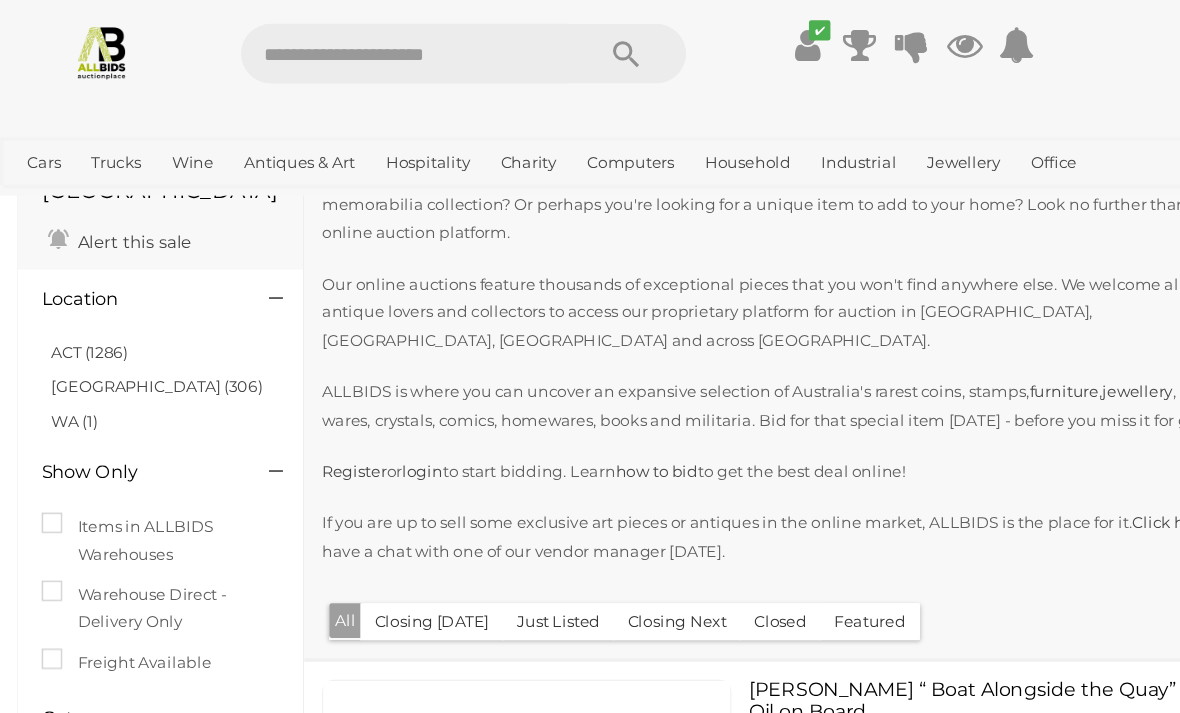 click on "ACT (1286)" at bounding box center (75, 295) 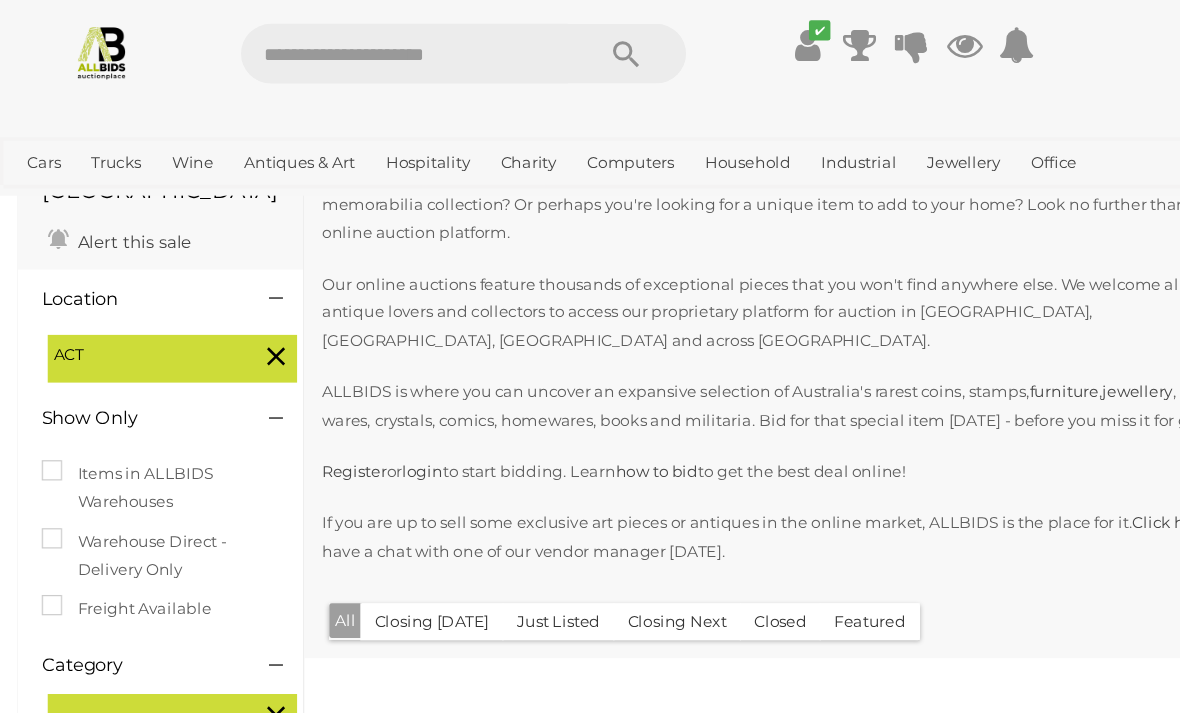 scroll, scrollTop: 0, scrollLeft: 0, axis: both 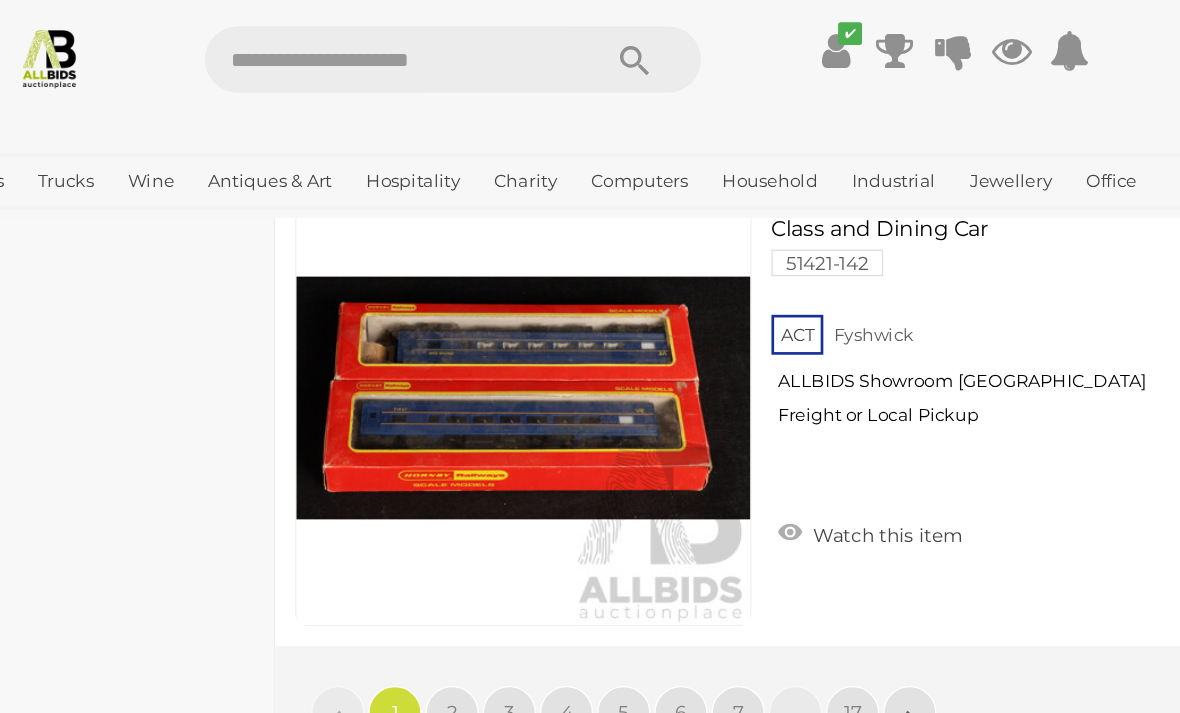 click on "2" at bounding box center (388, 536) 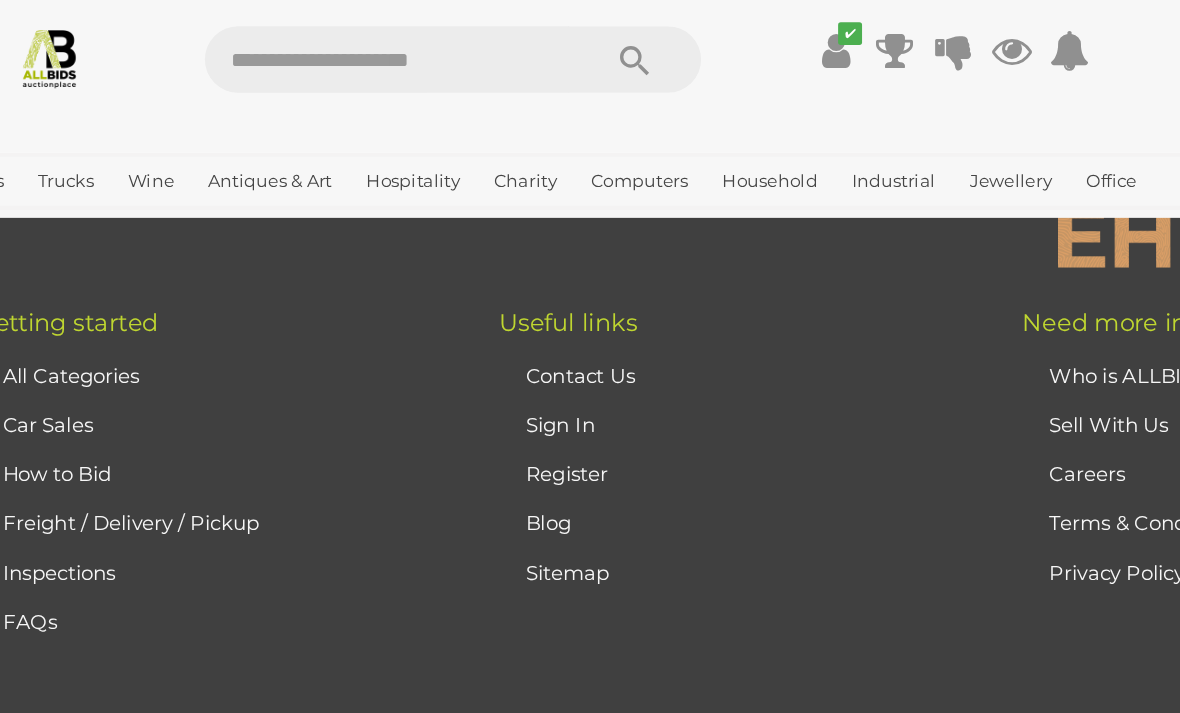 scroll, scrollTop: 489, scrollLeft: 0, axis: vertical 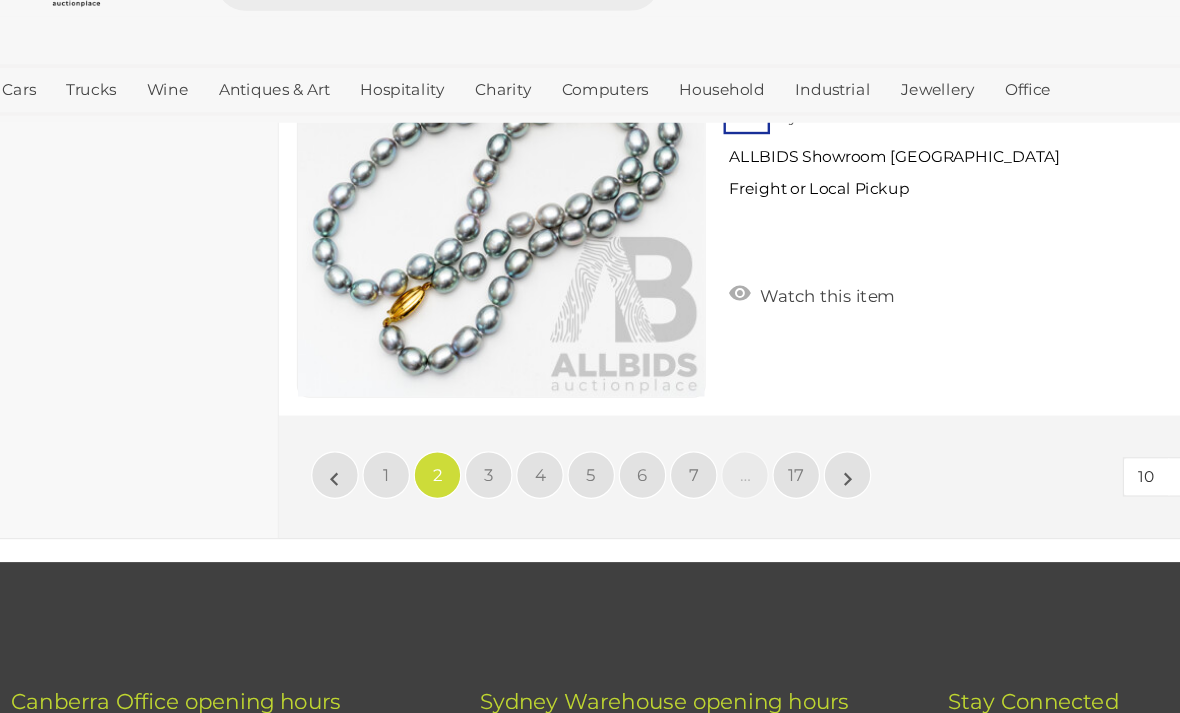 click on "3" at bounding box center [431, 460] 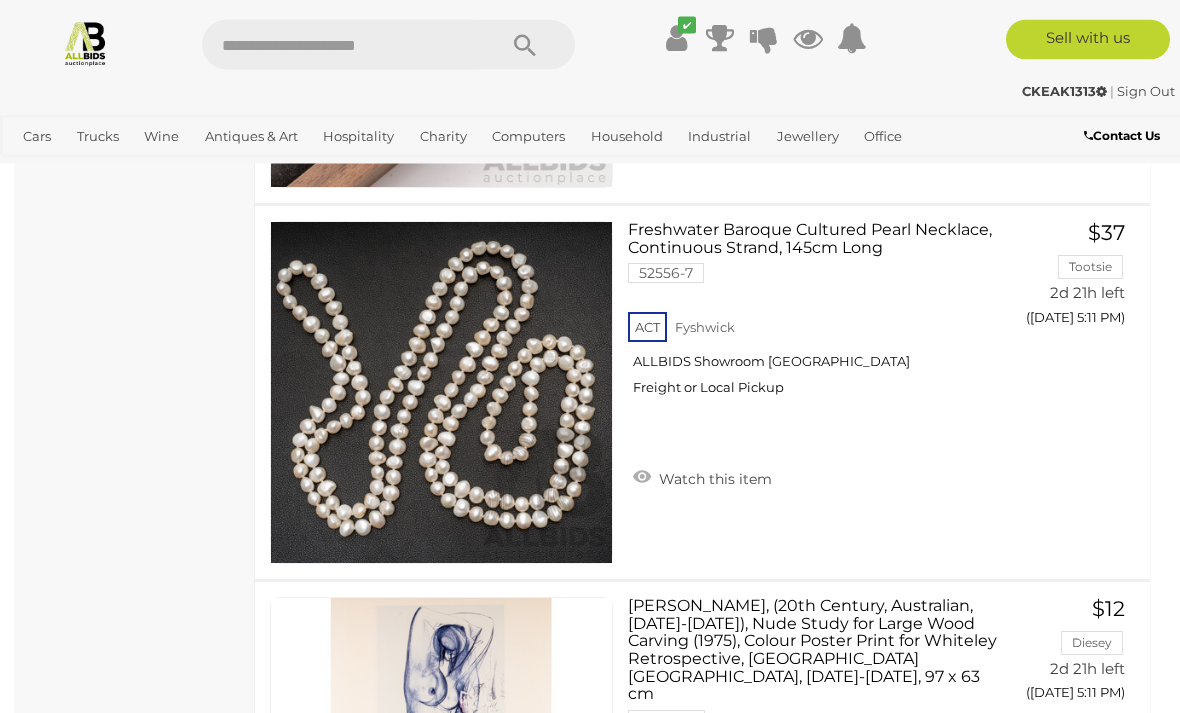 scroll, scrollTop: 11033, scrollLeft: 0, axis: vertical 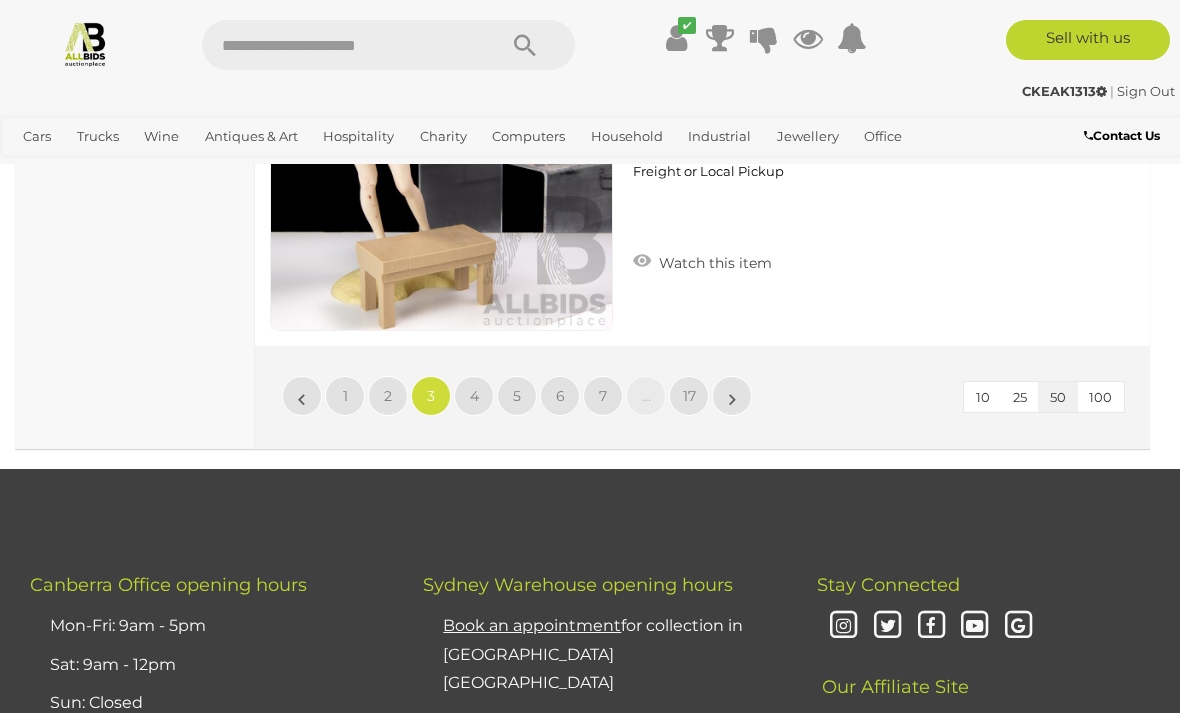click on "4" at bounding box center (474, 396) 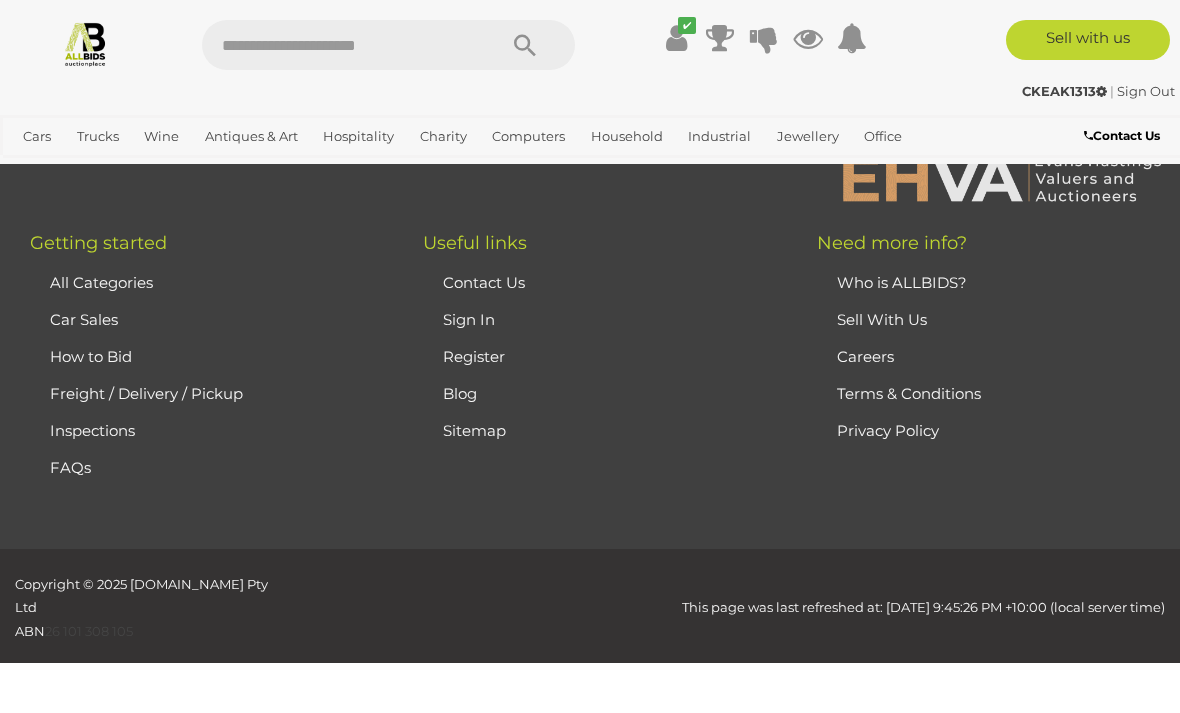 scroll, scrollTop: 490, scrollLeft: 0, axis: vertical 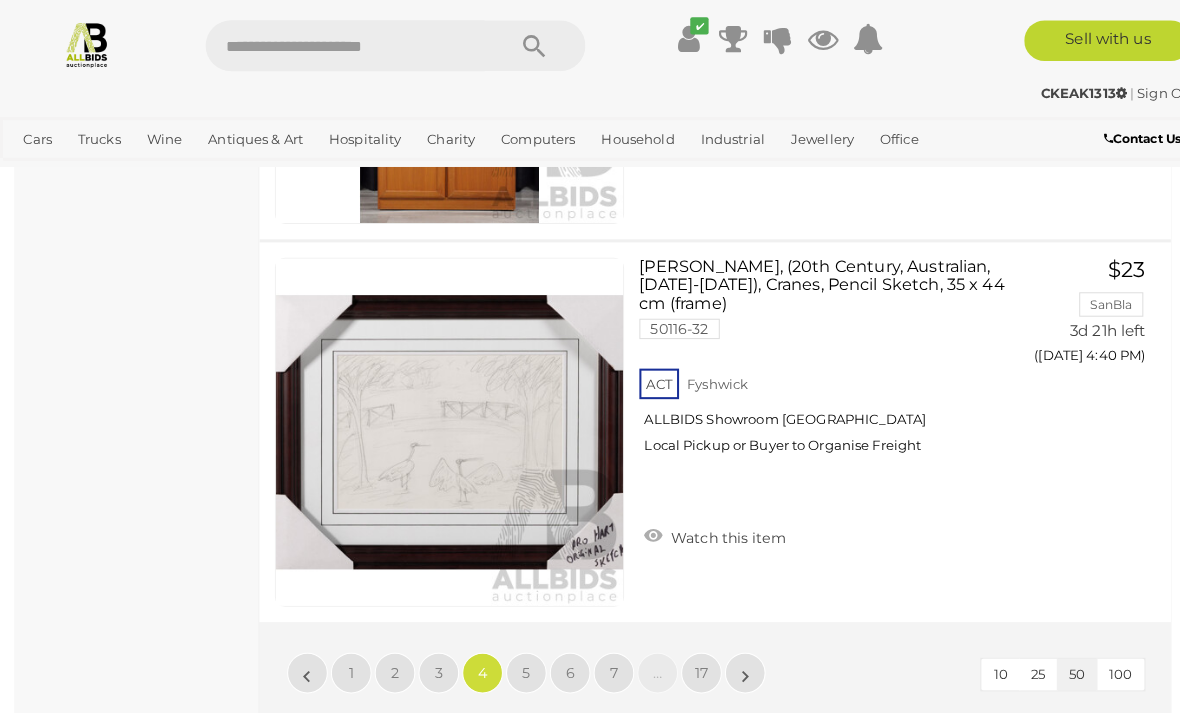 click on "»" at bounding box center [732, 661] 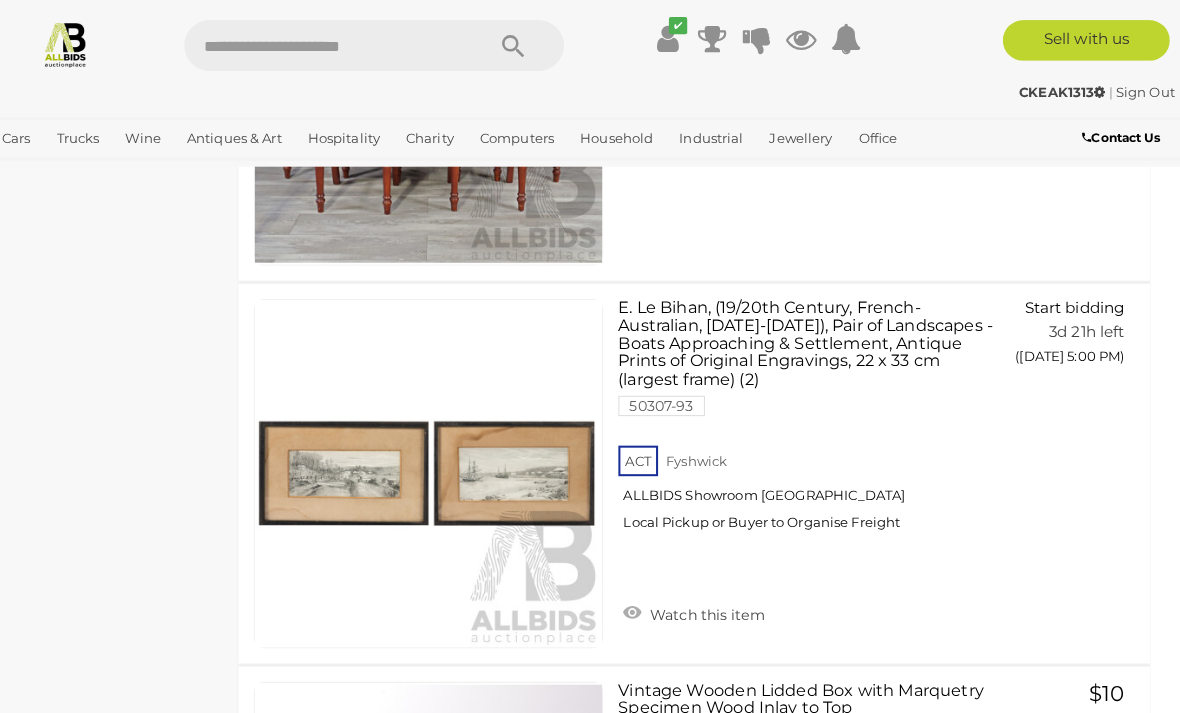 scroll, scrollTop: 18087, scrollLeft: 0, axis: vertical 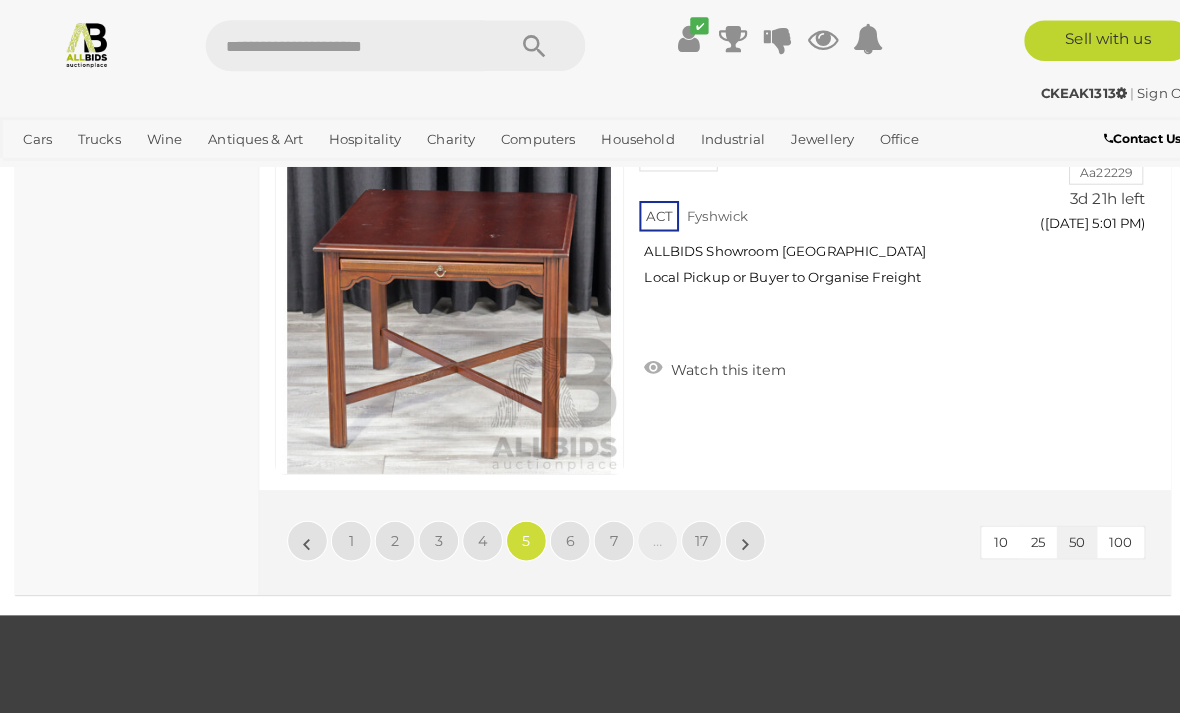 click on "﻿
﻿
Canberra Office opening hours
Mon-Fri: 9am - 5pm
Sat: 9am - 12pm
Sun: Closed
Closed on all public holidays.
Sydney Warehouse opening hours
Book an appointment  for collection in ALLBIDS Sydney
Mon-Fri: 8am - 4pm
Sat: Closed
Sun: Closed
Closed on all public holidays.
Stay Connected" at bounding box center [590, 659] 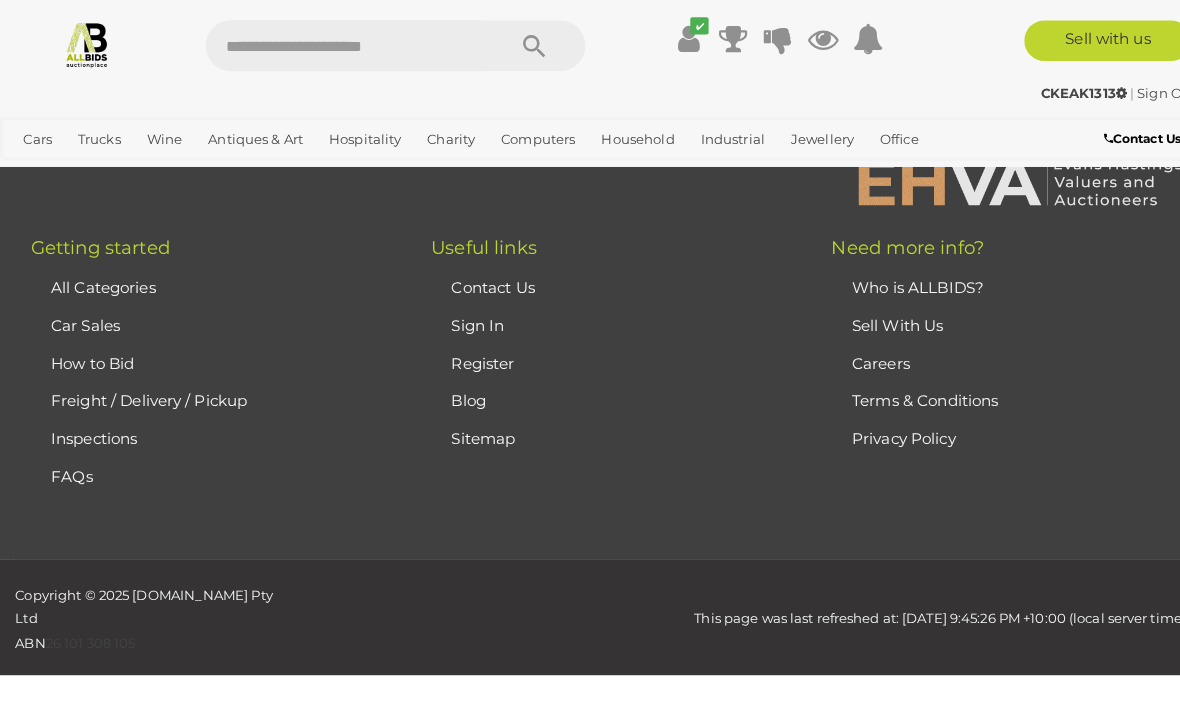 scroll, scrollTop: 490, scrollLeft: 0, axis: vertical 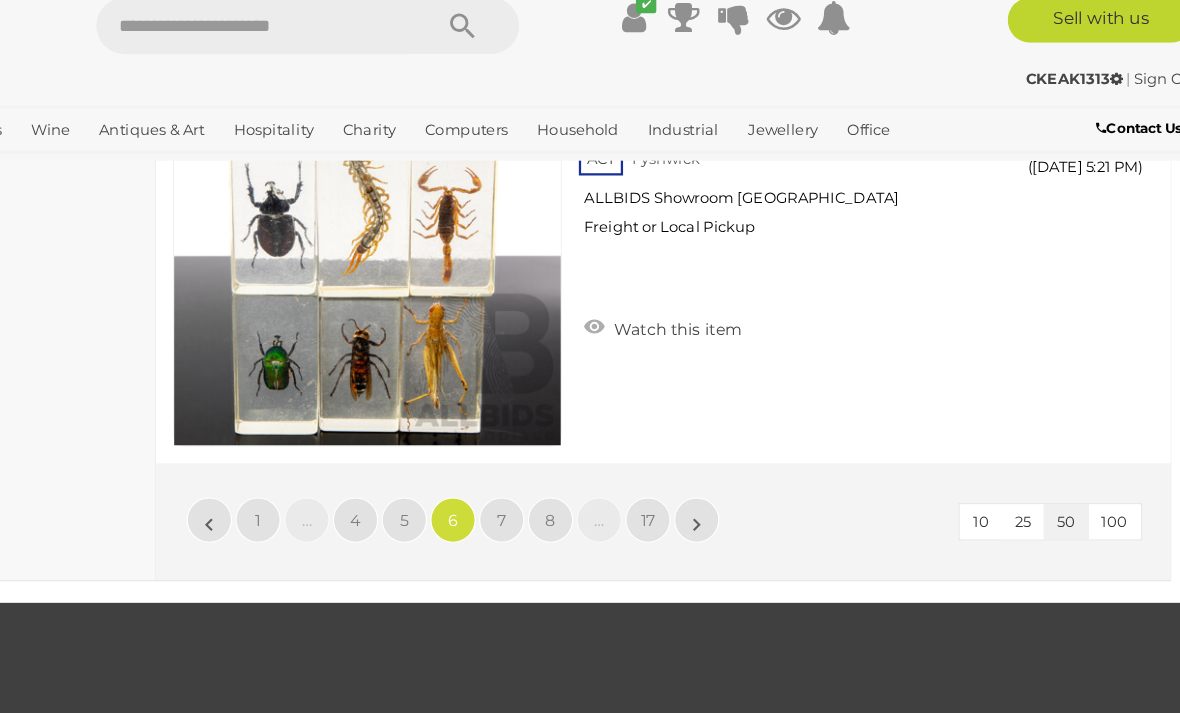 click on "7" at bounding box center (560, 481) 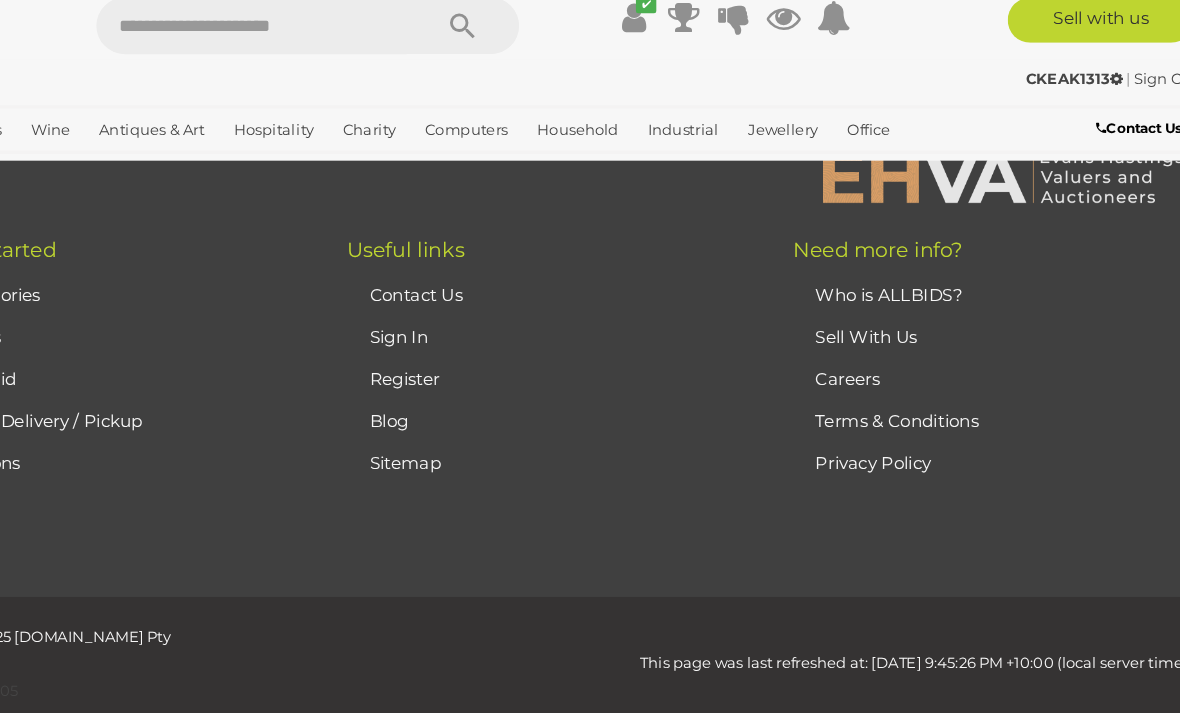 scroll, scrollTop: 490, scrollLeft: 0, axis: vertical 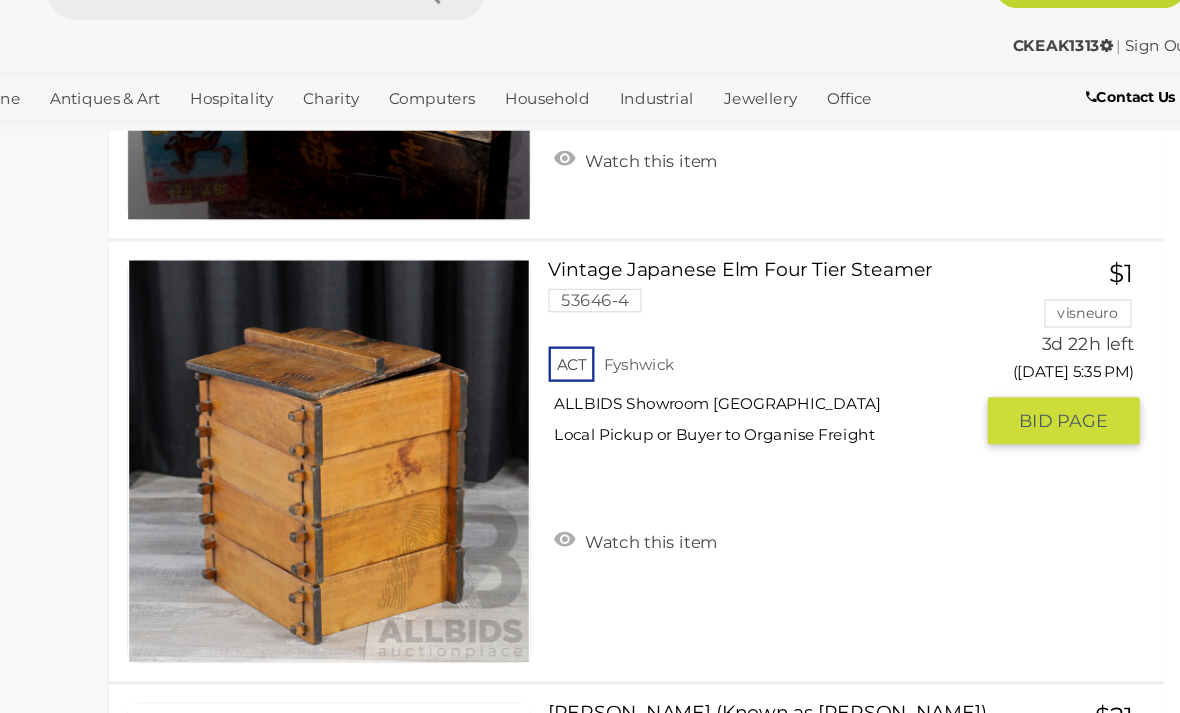 click on "Watch this item" at bounding box center (702, 511) 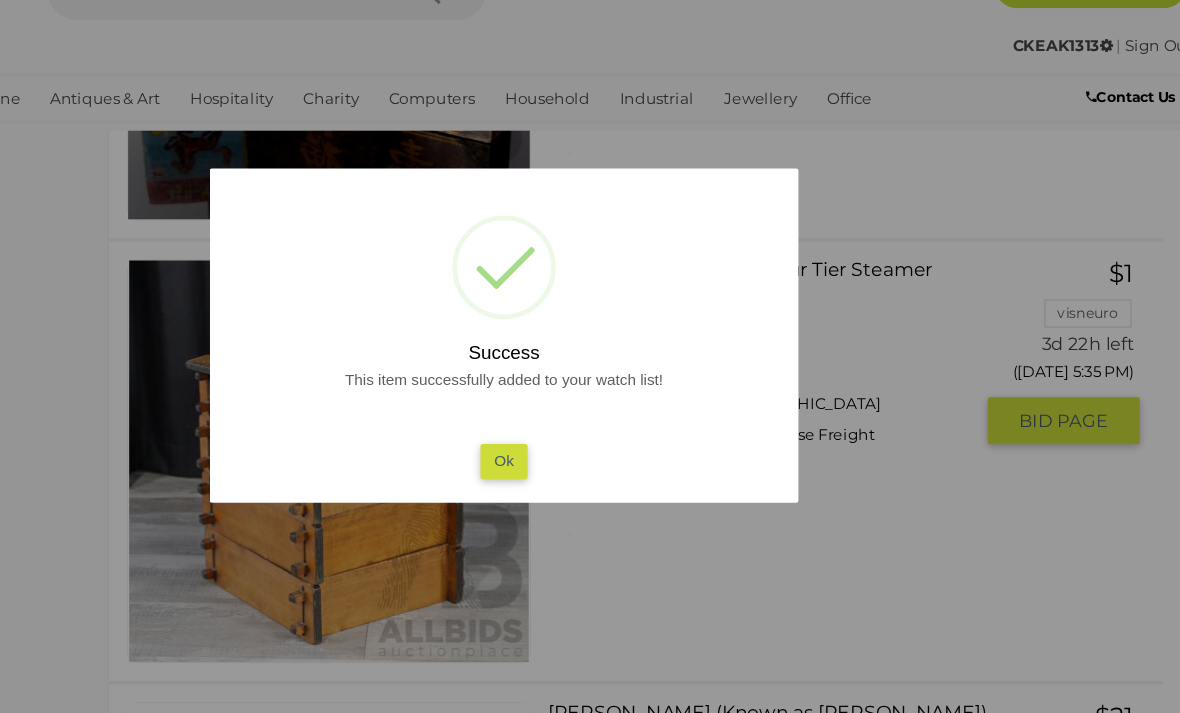 click on "Ok" at bounding box center [590, 444] 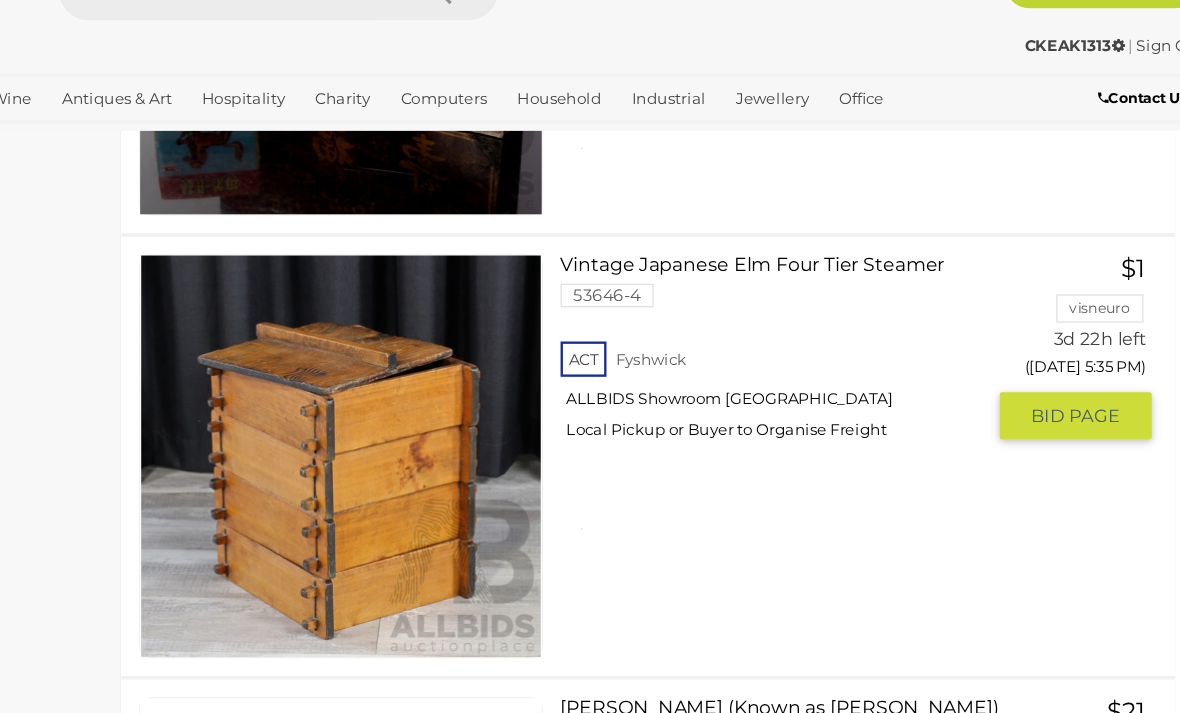 scroll, scrollTop: 12869, scrollLeft: 0, axis: vertical 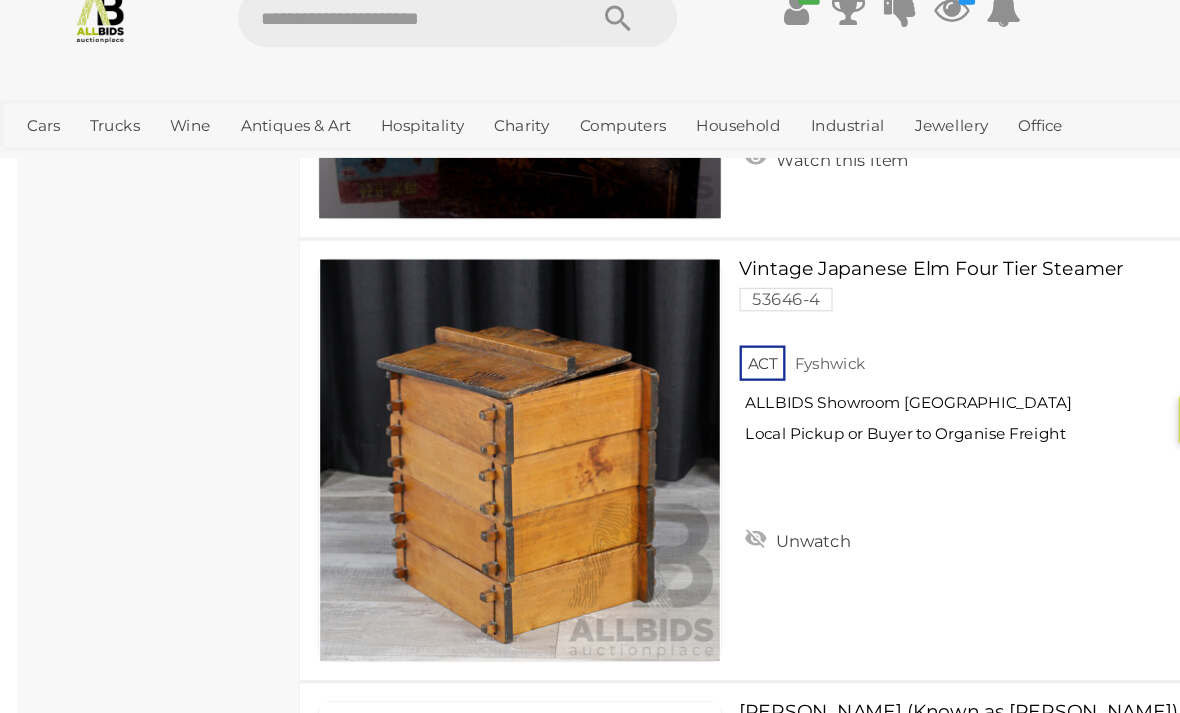 click at bounding box center (441, 420) 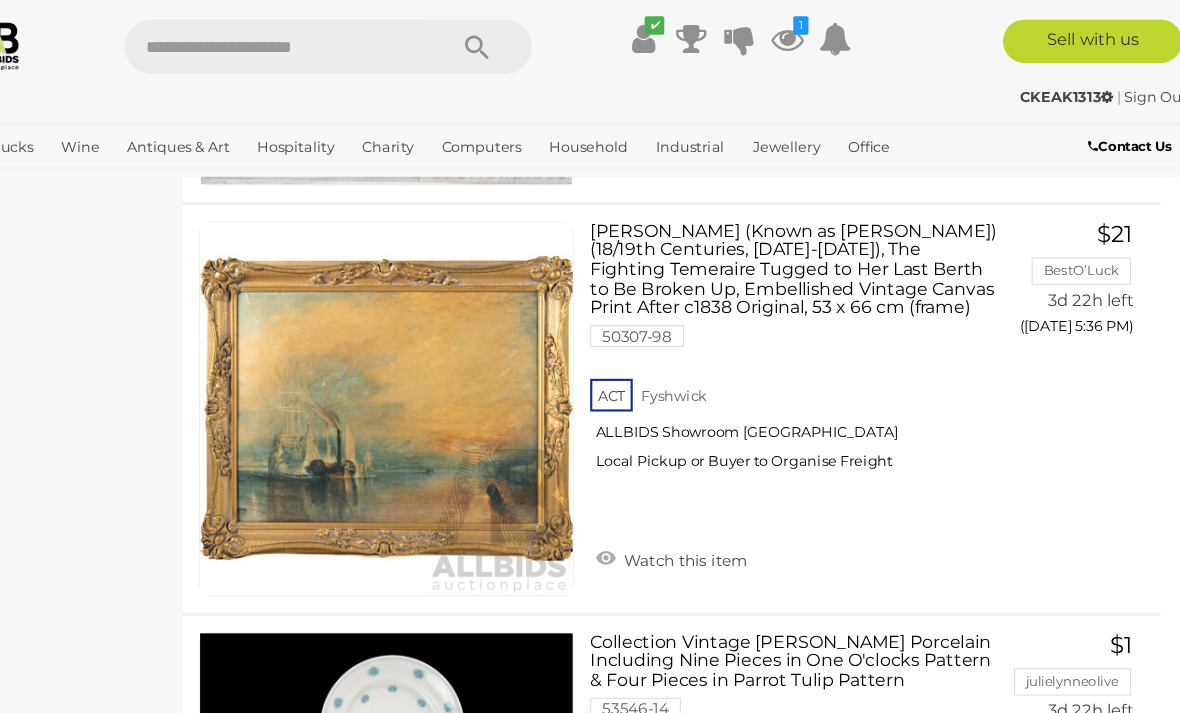 scroll, scrollTop: 13303, scrollLeft: 0, axis: vertical 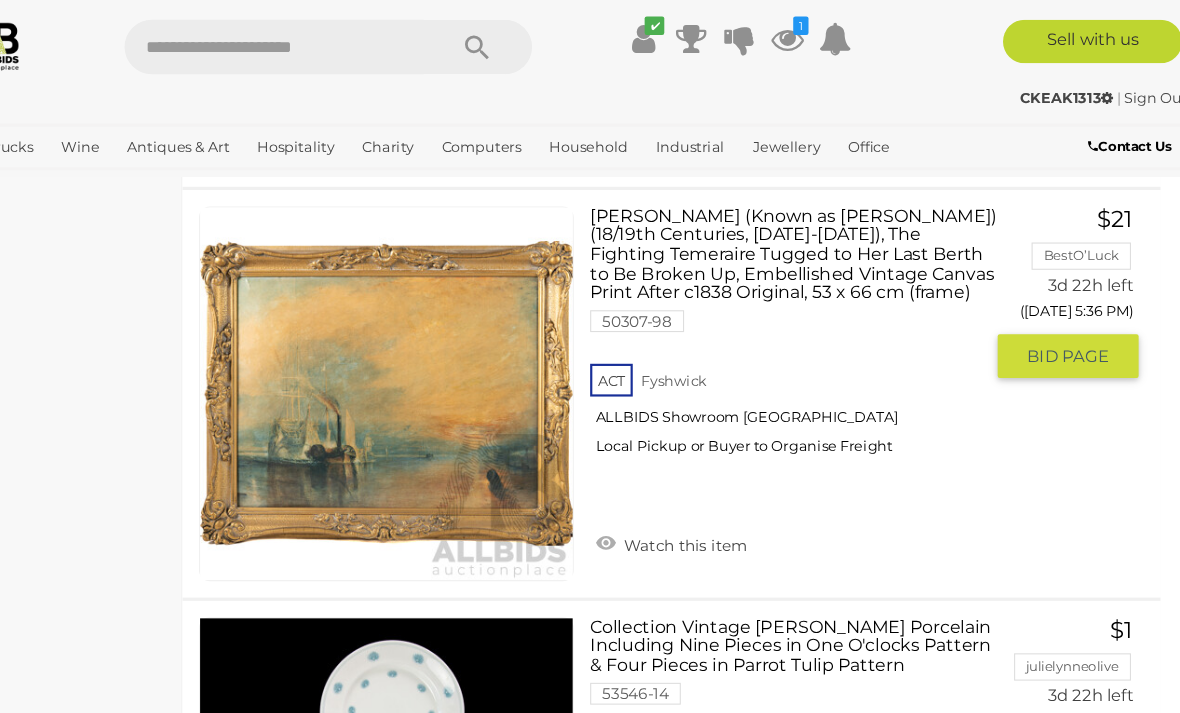 click on "Watch this item" at bounding box center [702, 499] 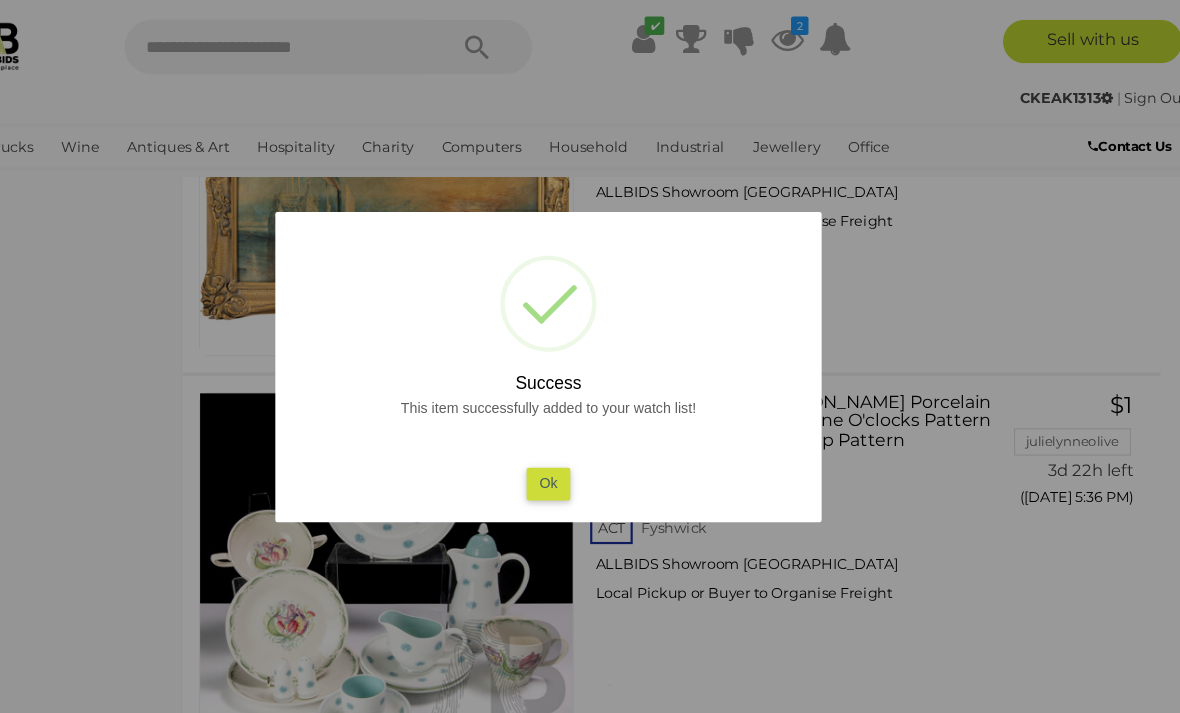scroll, scrollTop: 13512, scrollLeft: 0, axis: vertical 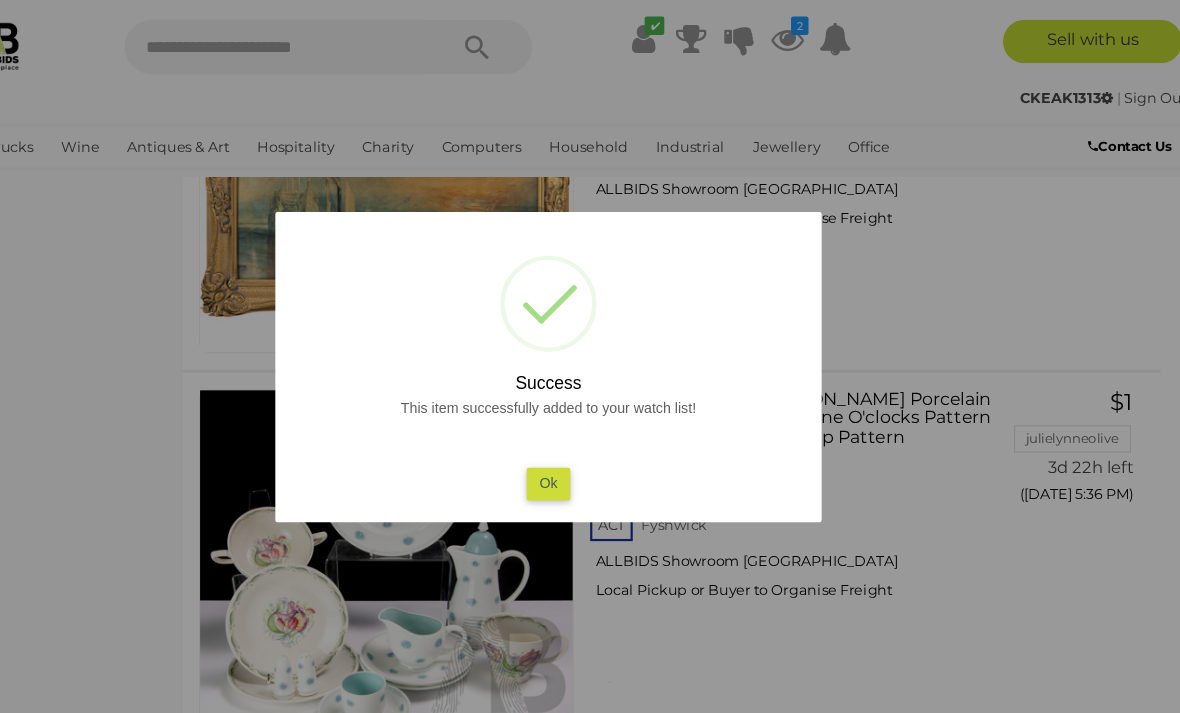 click on "Ok" at bounding box center [590, 444] 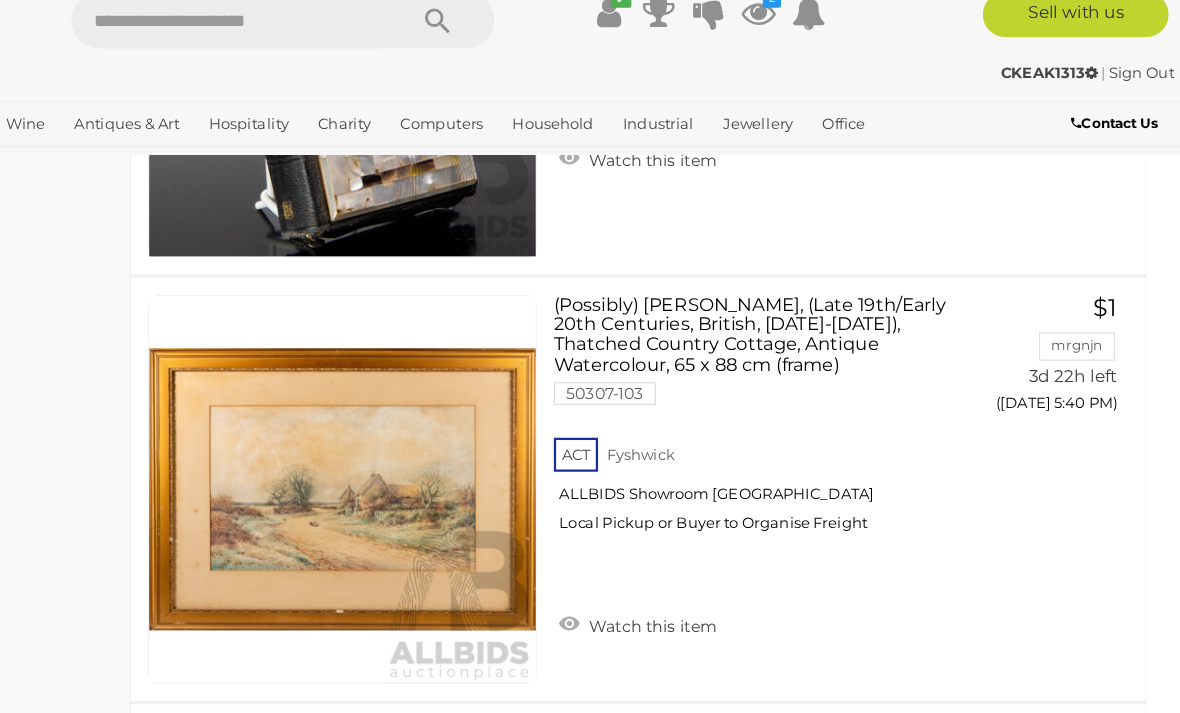 scroll, scrollTop: 17342, scrollLeft: 0, axis: vertical 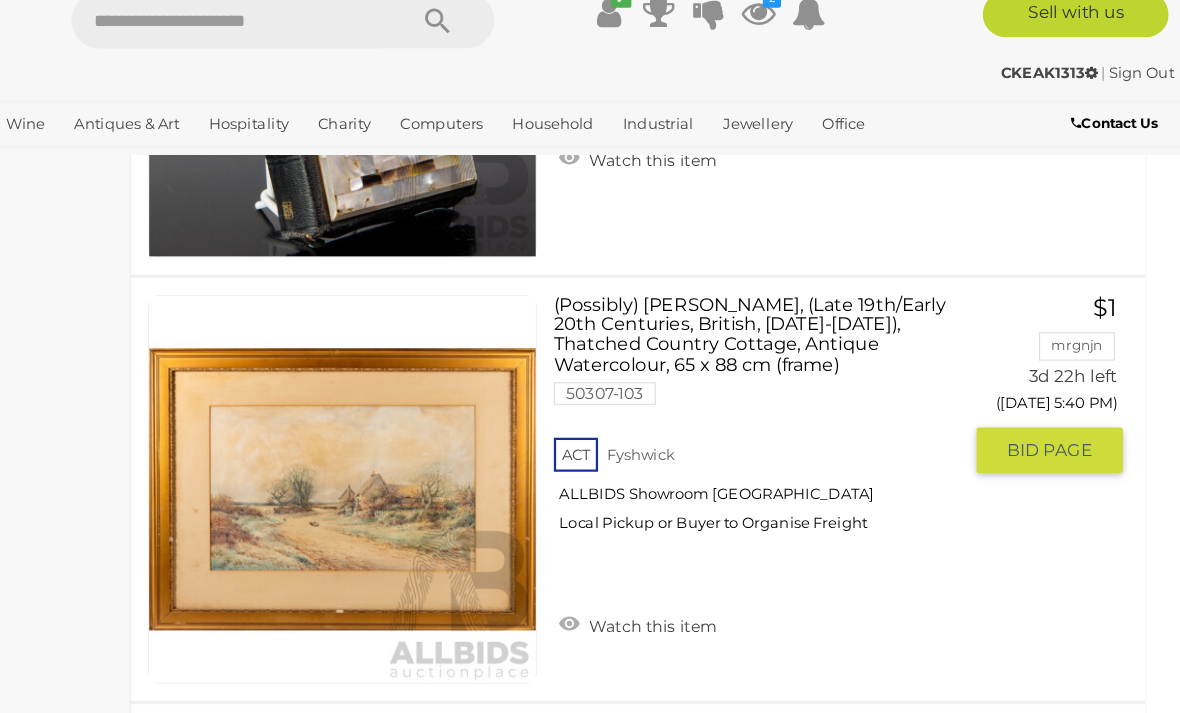 click on "Watch this item" at bounding box center [702, 577] 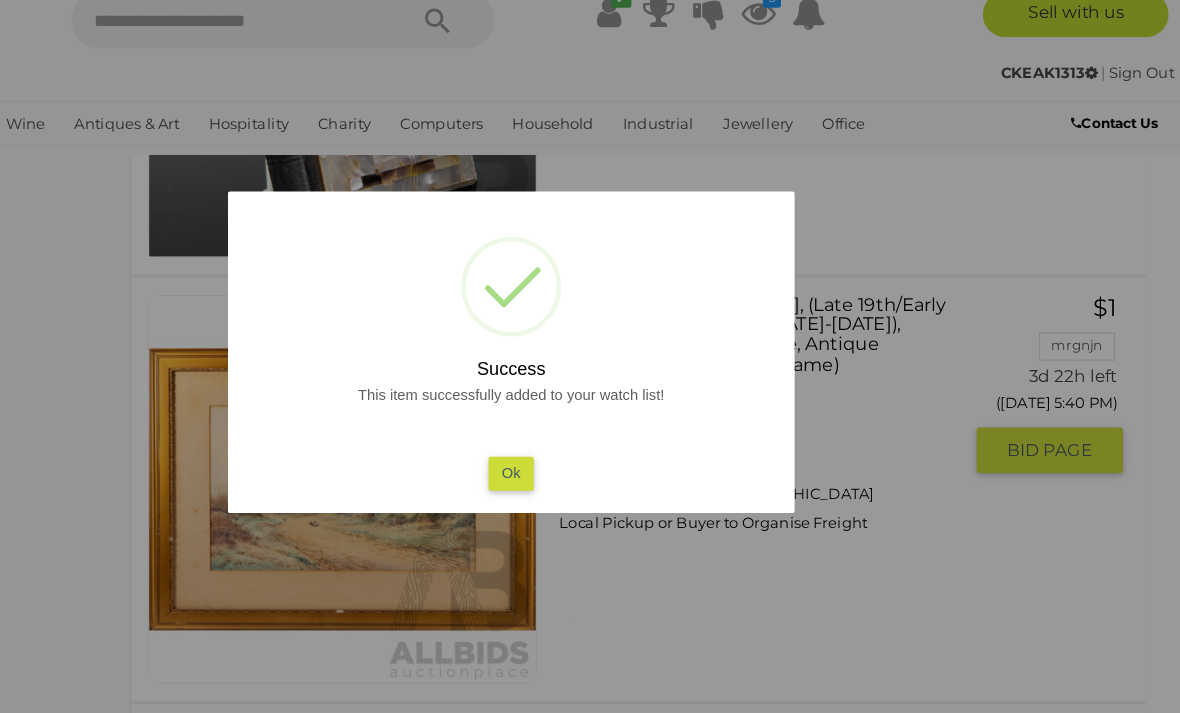 click on "Ok" at bounding box center [590, 444] 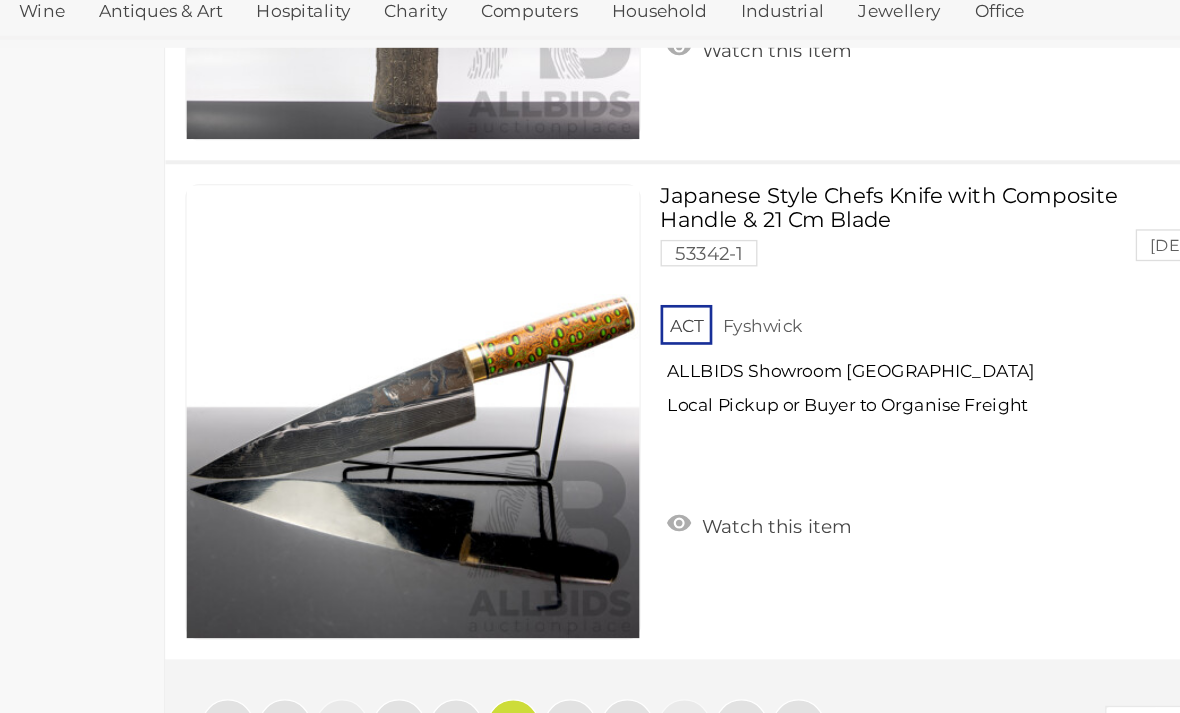 scroll, scrollTop: 18873, scrollLeft: 0, axis: vertical 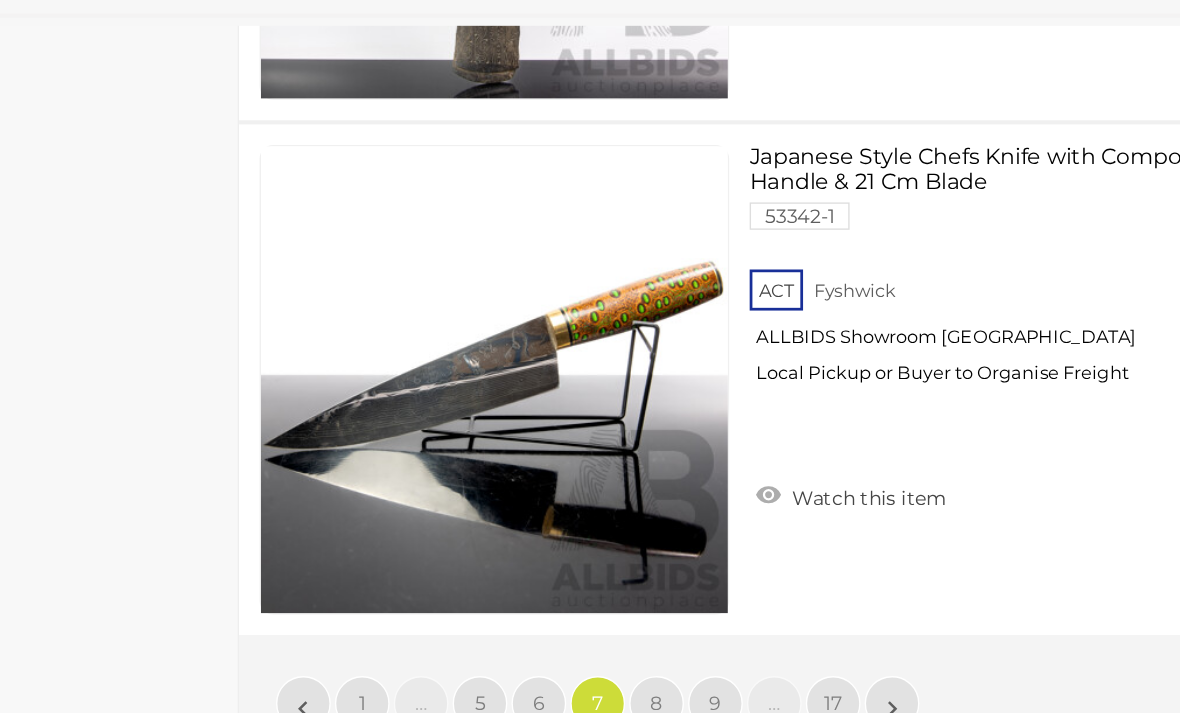 click on "8" at bounding box center (560, 659) 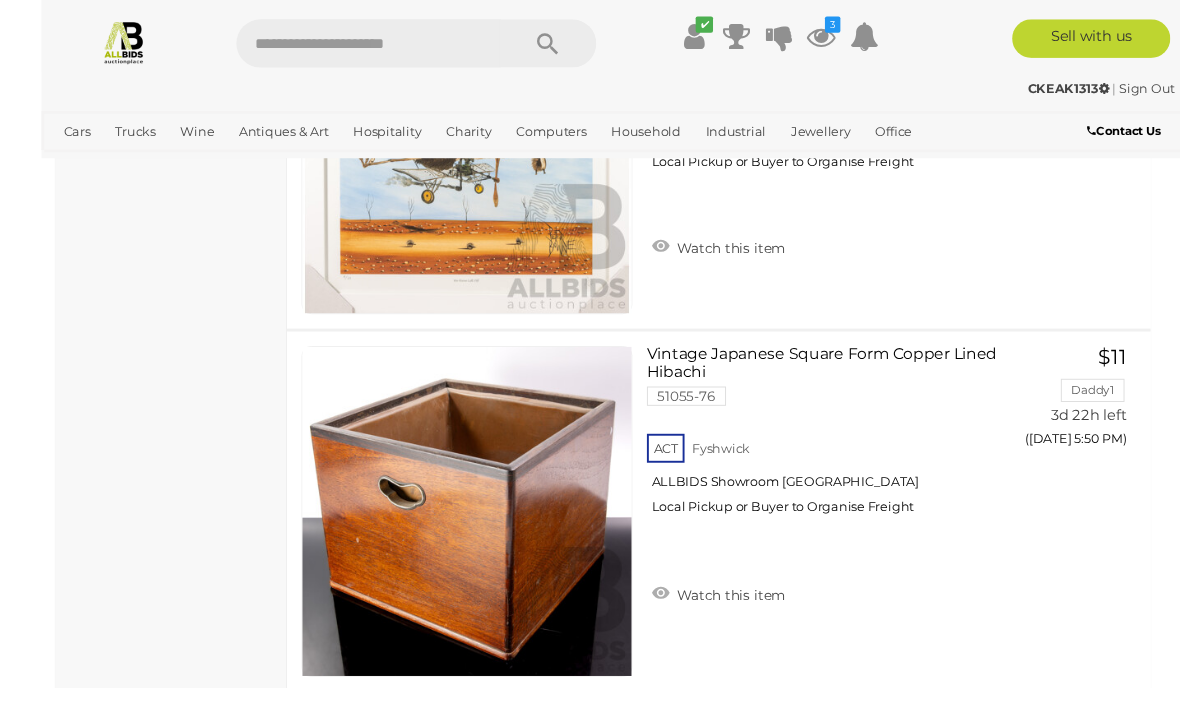scroll, scrollTop: 3794, scrollLeft: 0, axis: vertical 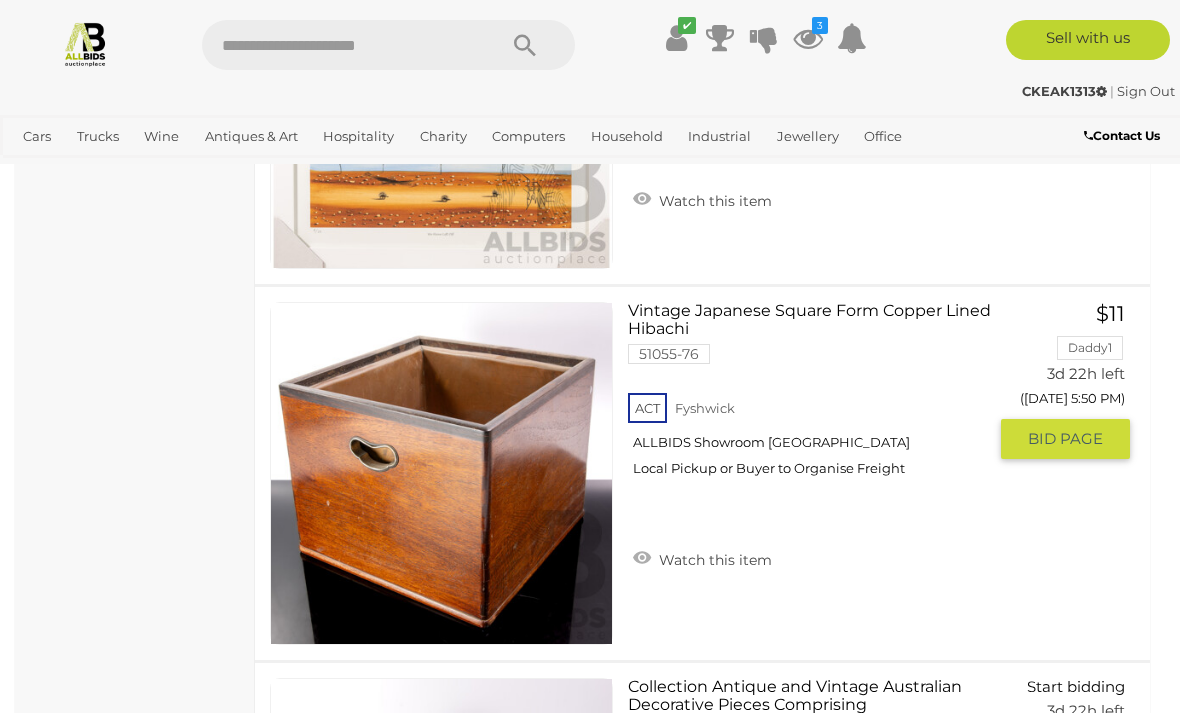 click on "Watch this item" at bounding box center [702, 558] 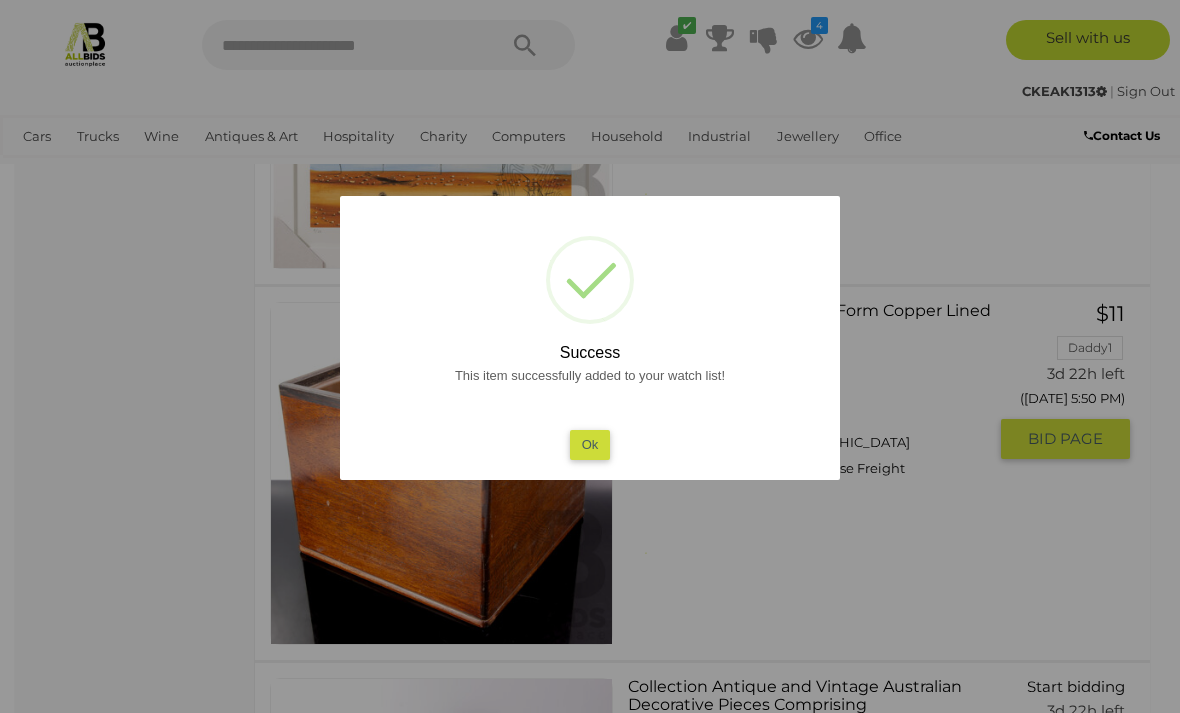click on "Ok" at bounding box center (590, 444) 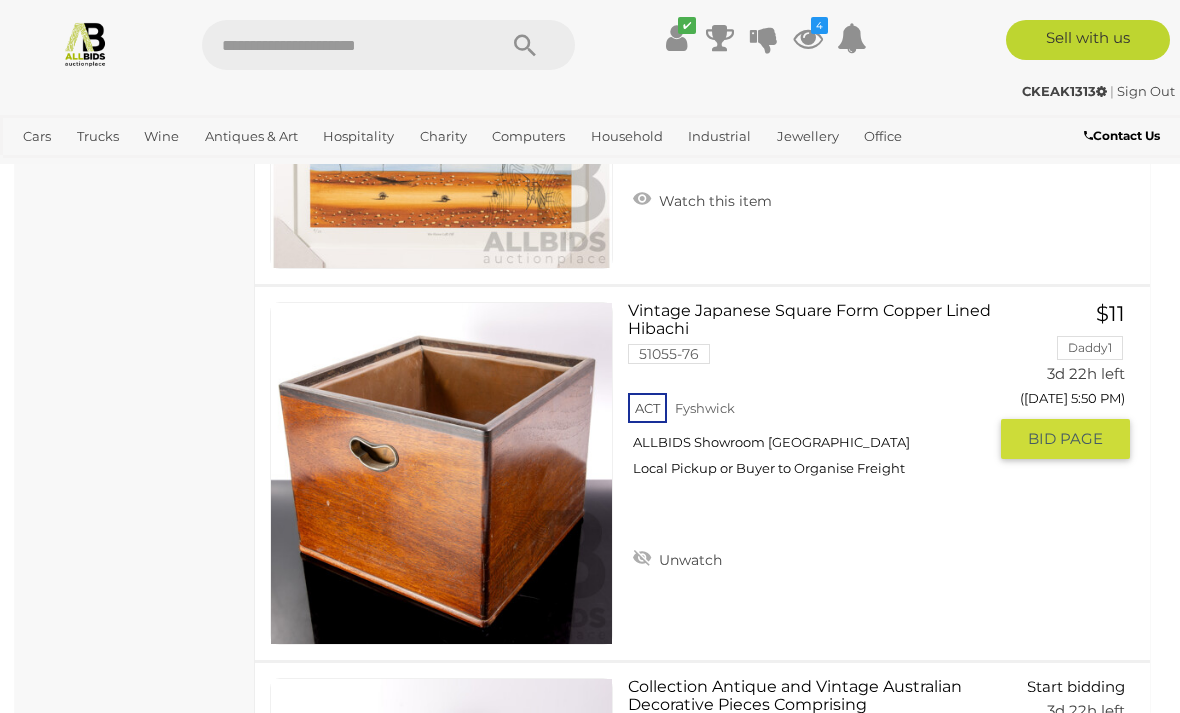 click on "BID PAGE" at bounding box center [1065, 439] 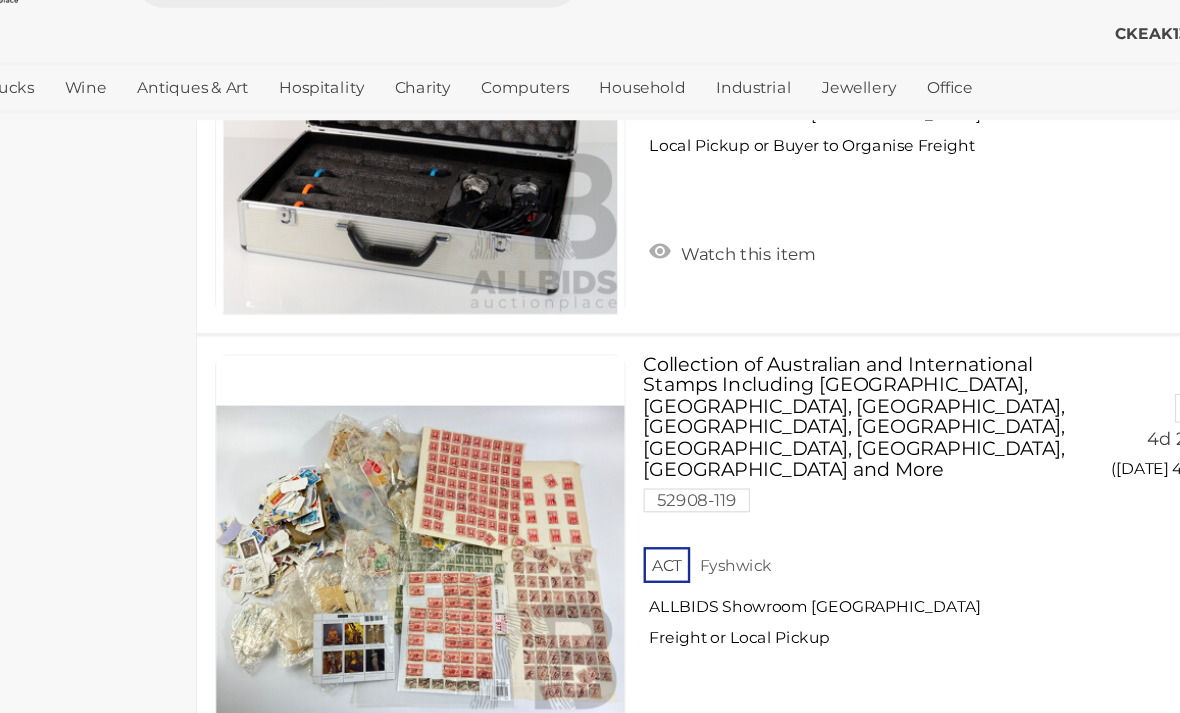 scroll, scrollTop: 15100, scrollLeft: 0, axis: vertical 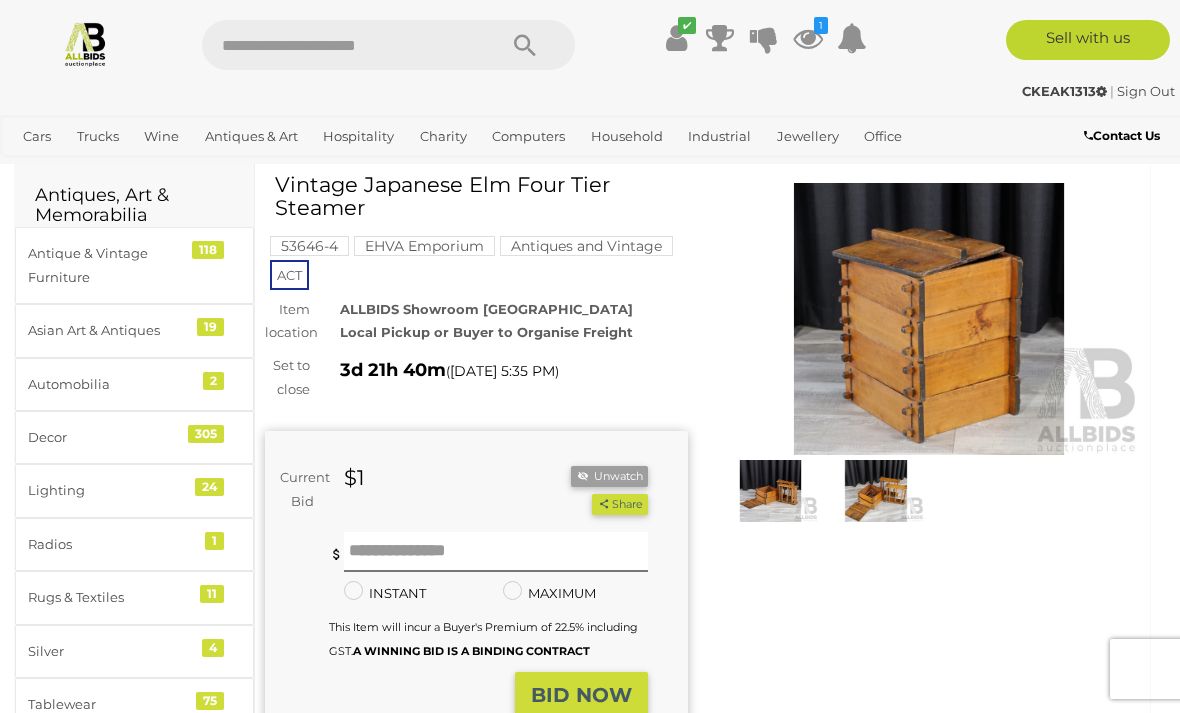 click at bounding box center (771, 491) 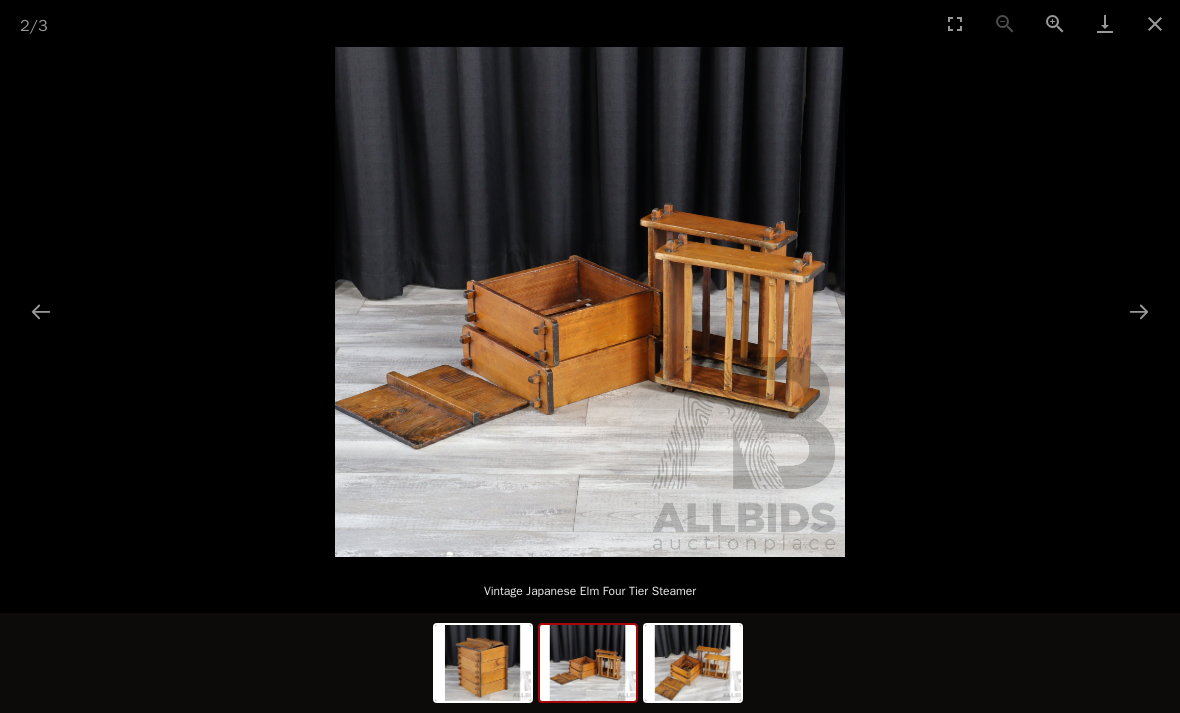 click at bounding box center (588, 663) 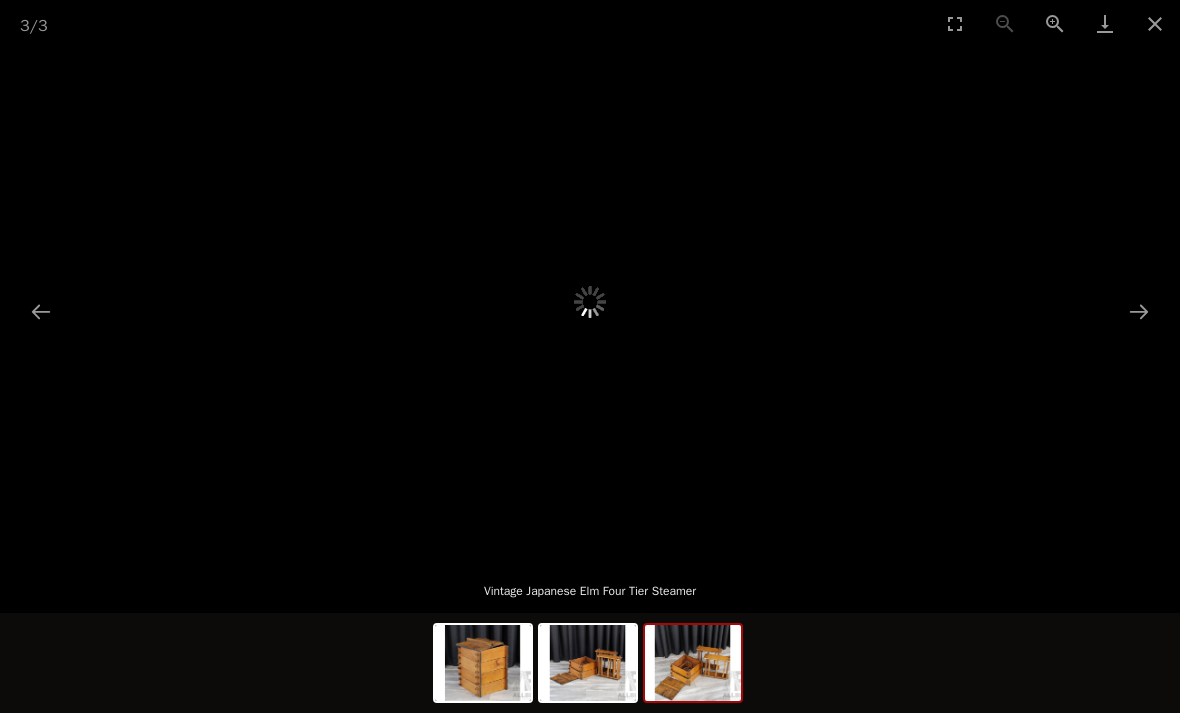 click at bounding box center [693, 663] 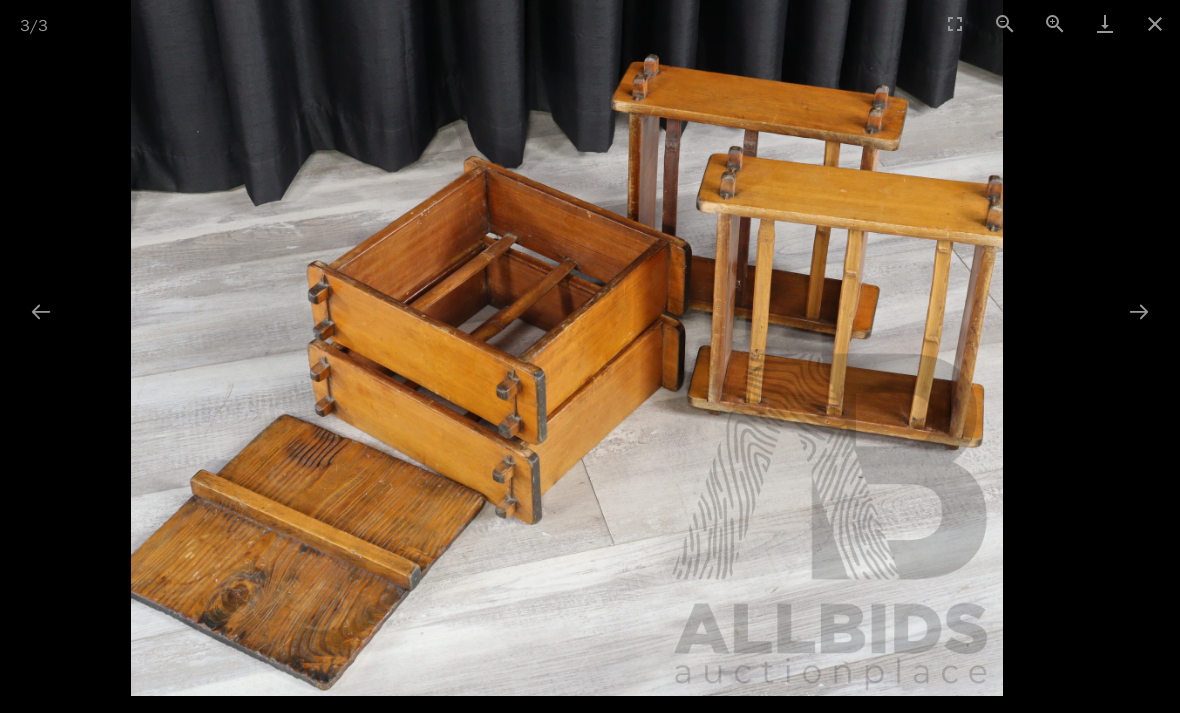 click at bounding box center [41, 311] 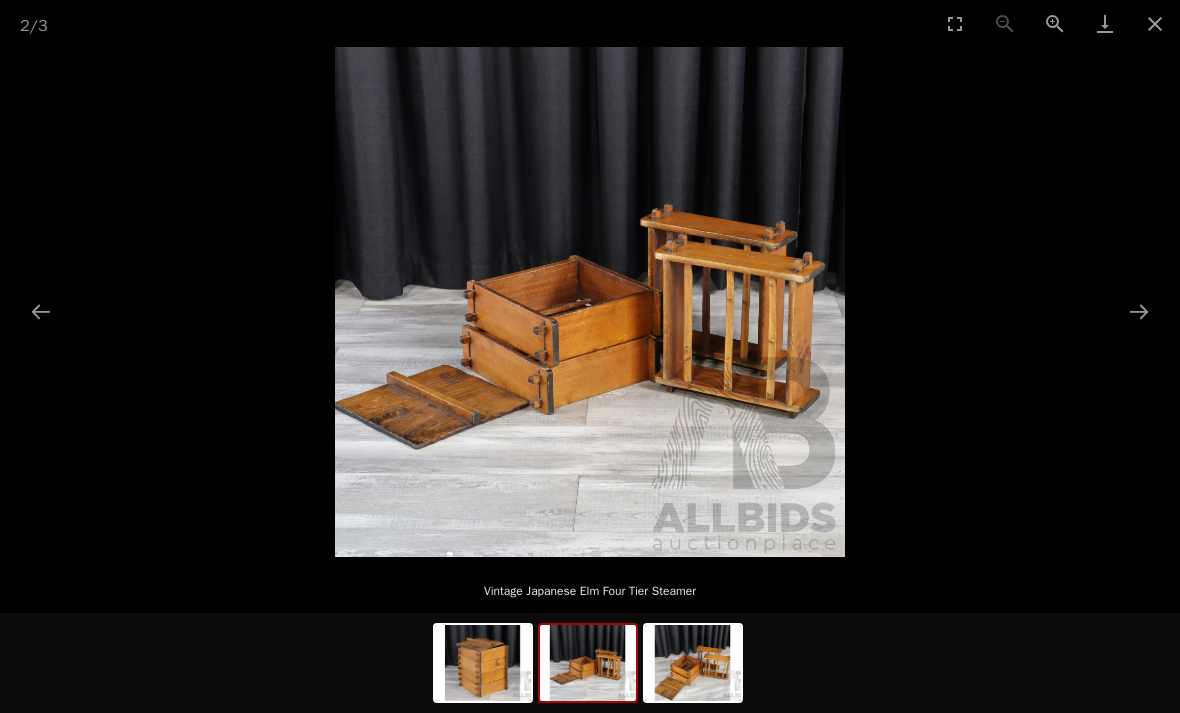 click at bounding box center (41, 311) 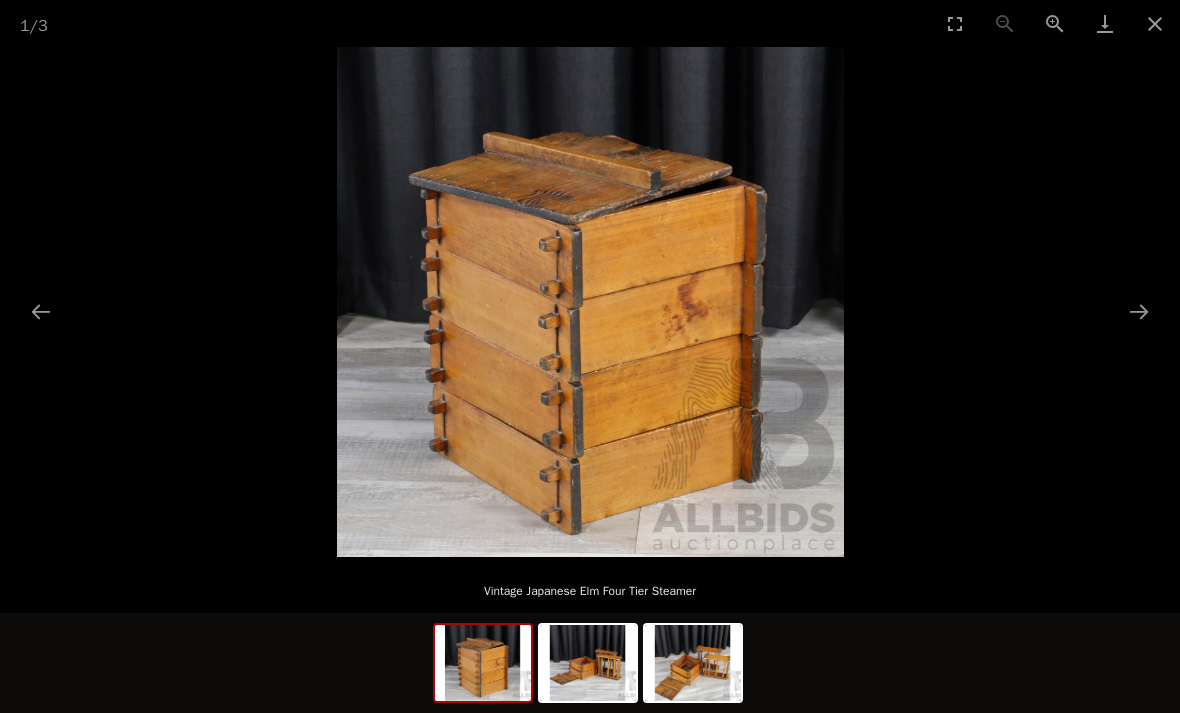 click at bounding box center (41, 311) 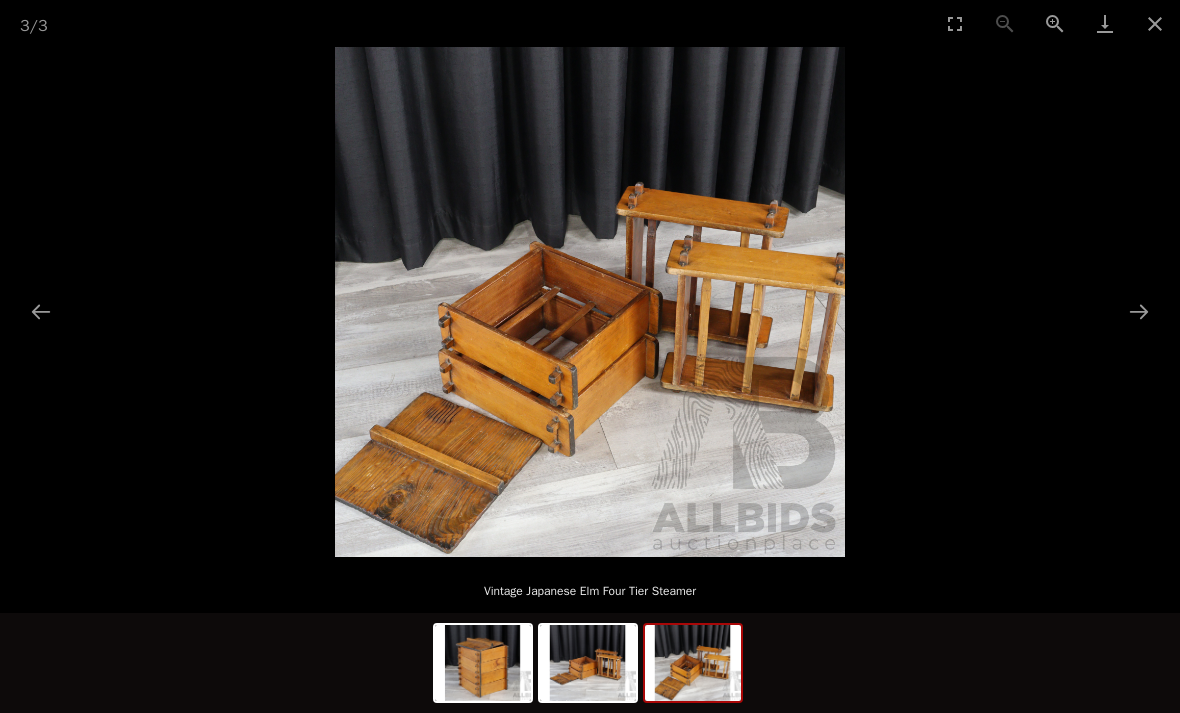 click at bounding box center (41, 311) 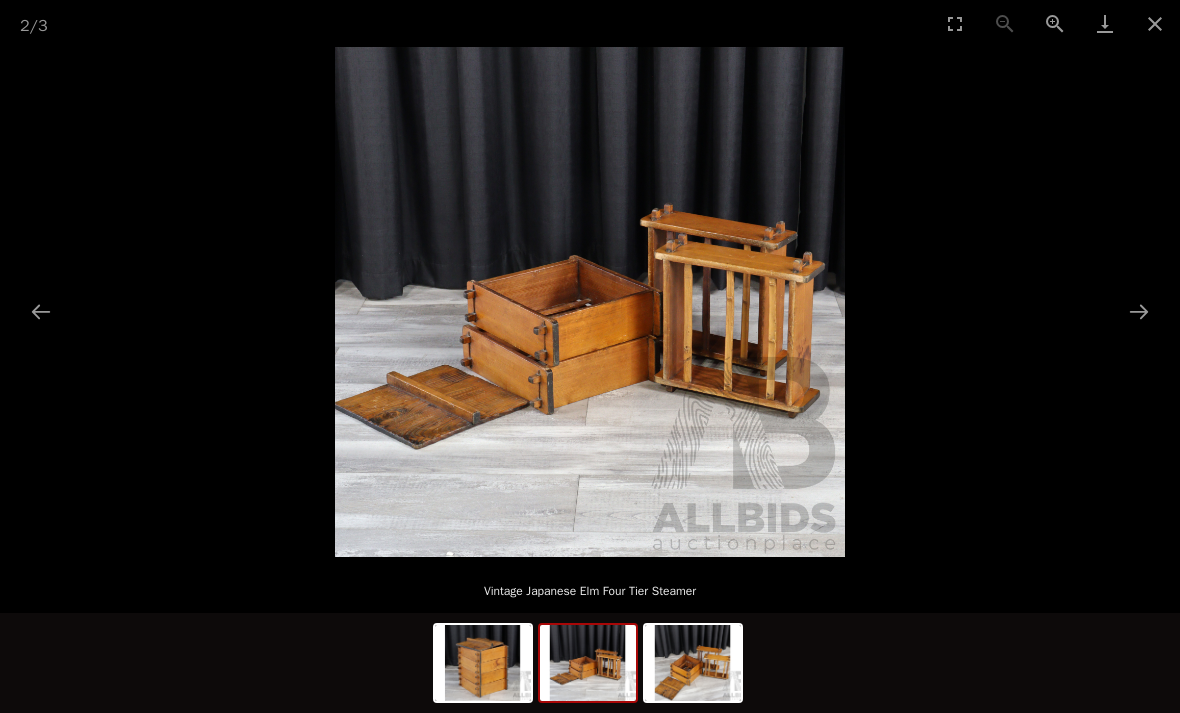 click at bounding box center (41, 311) 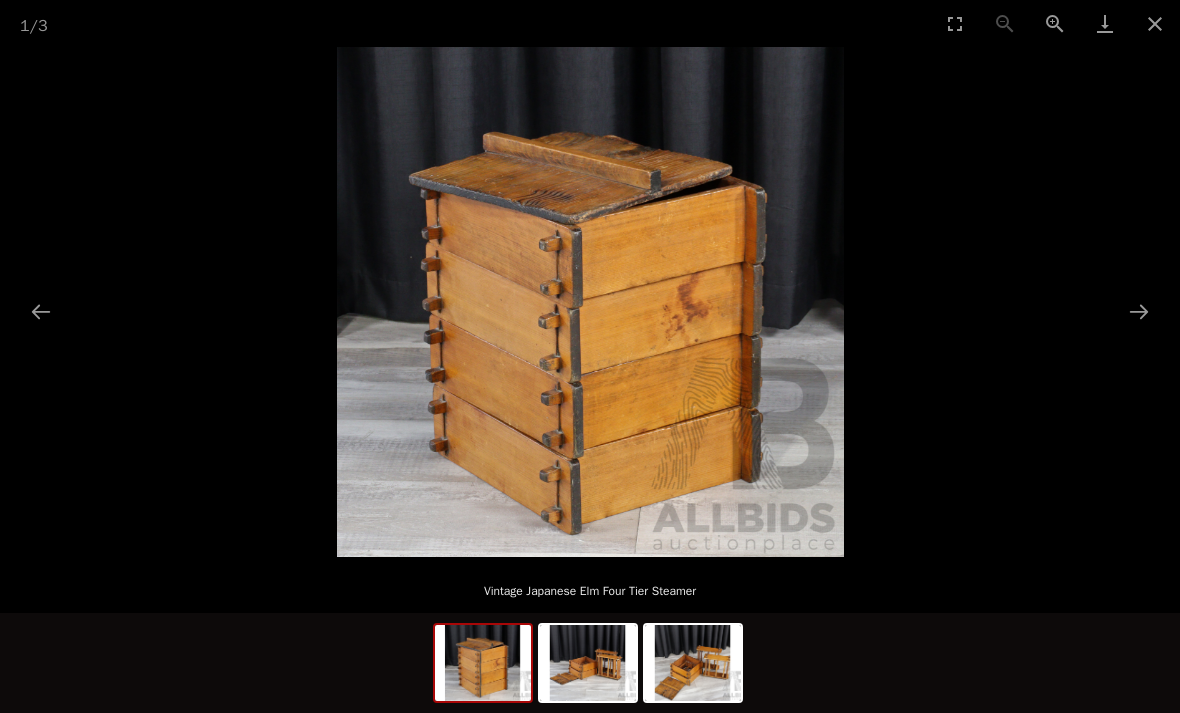 click at bounding box center [41, 311] 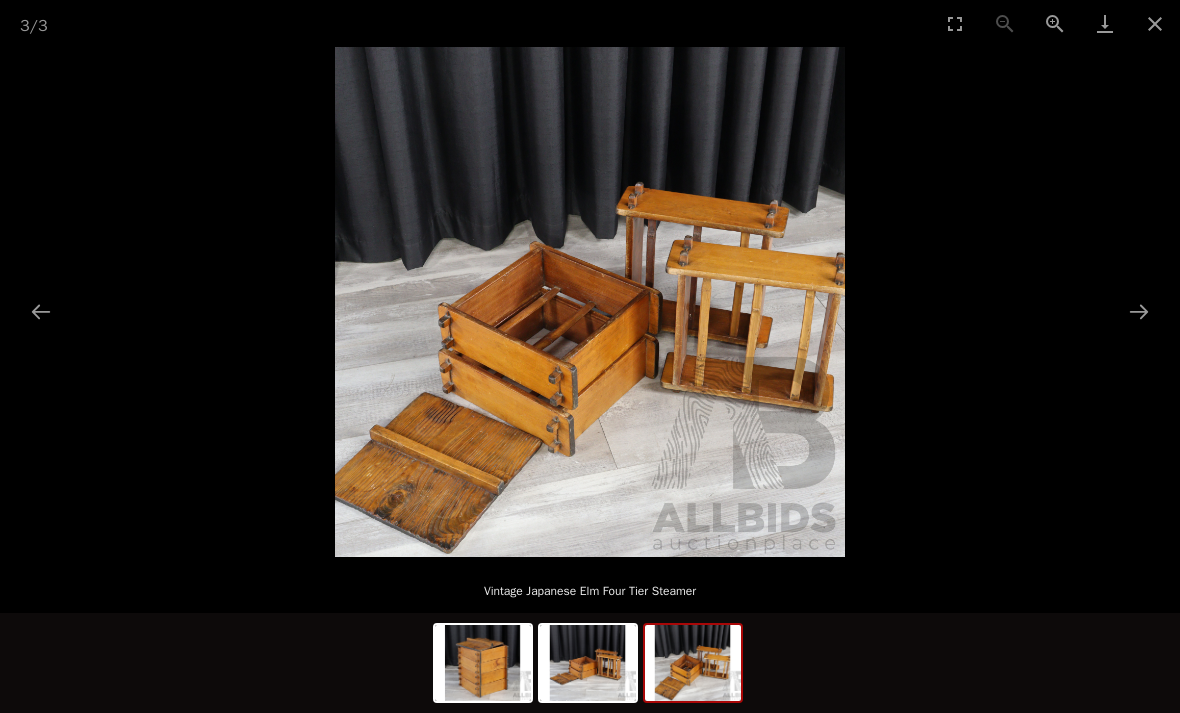 click at bounding box center (590, 302) 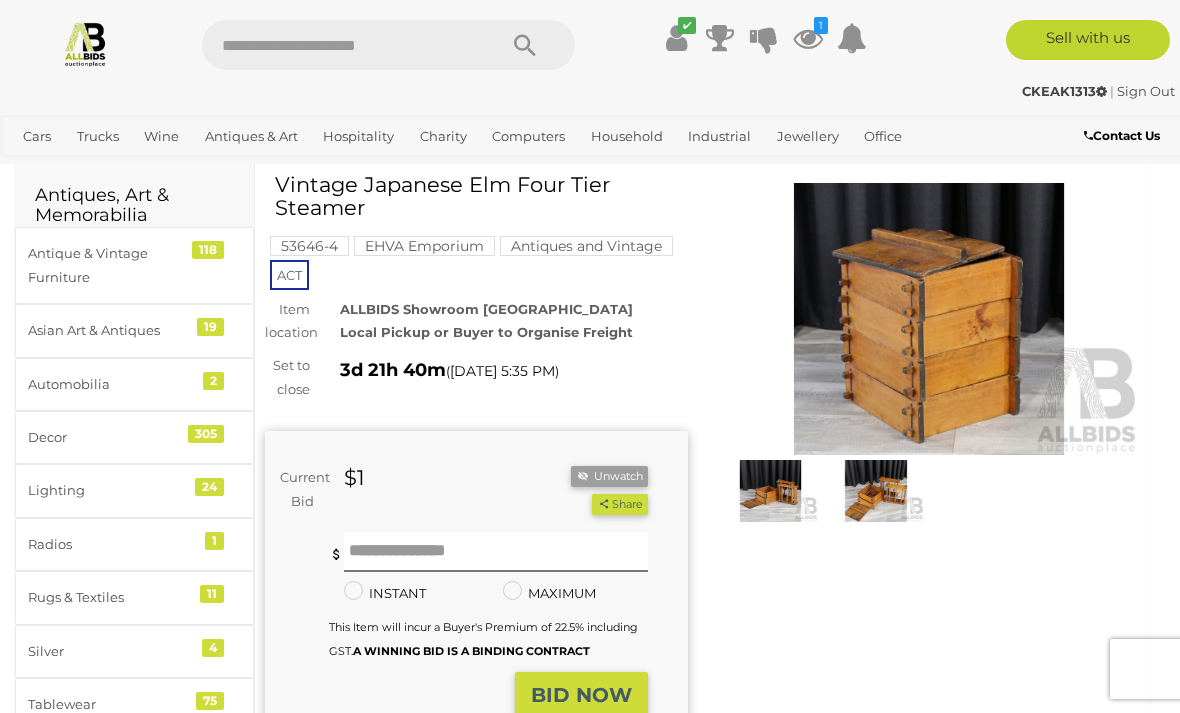 scroll, scrollTop: 0, scrollLeft: 0, axis: both 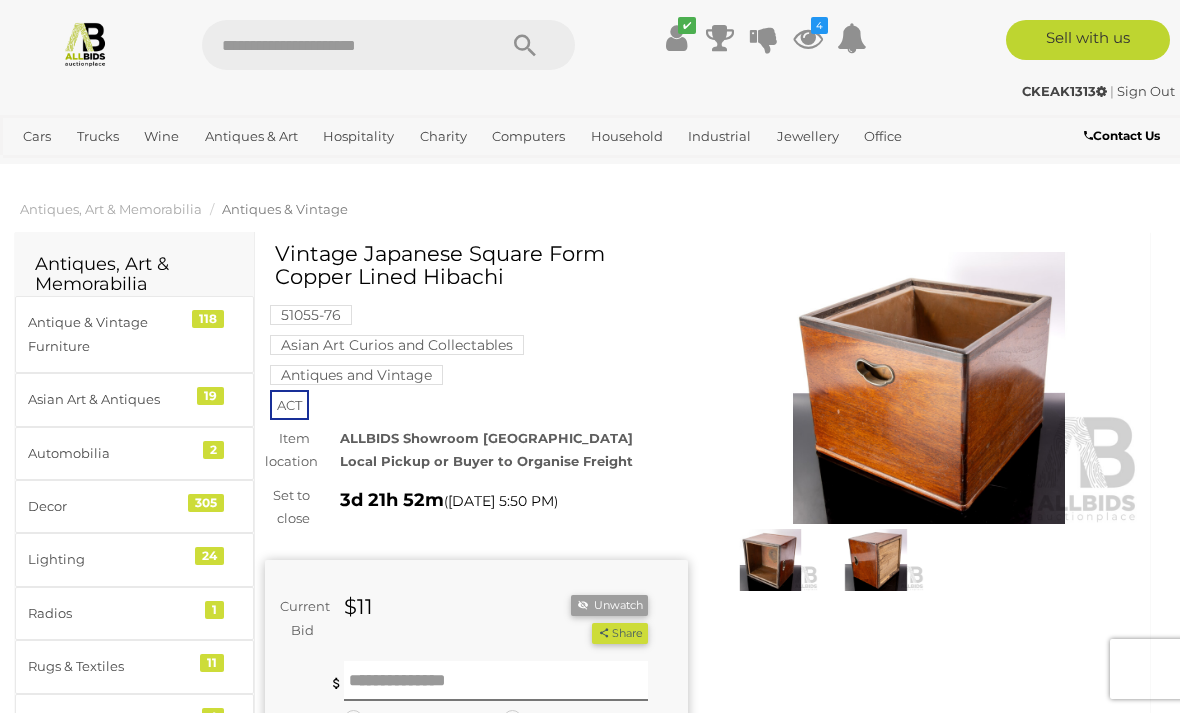click at bounding box center (771, 560) 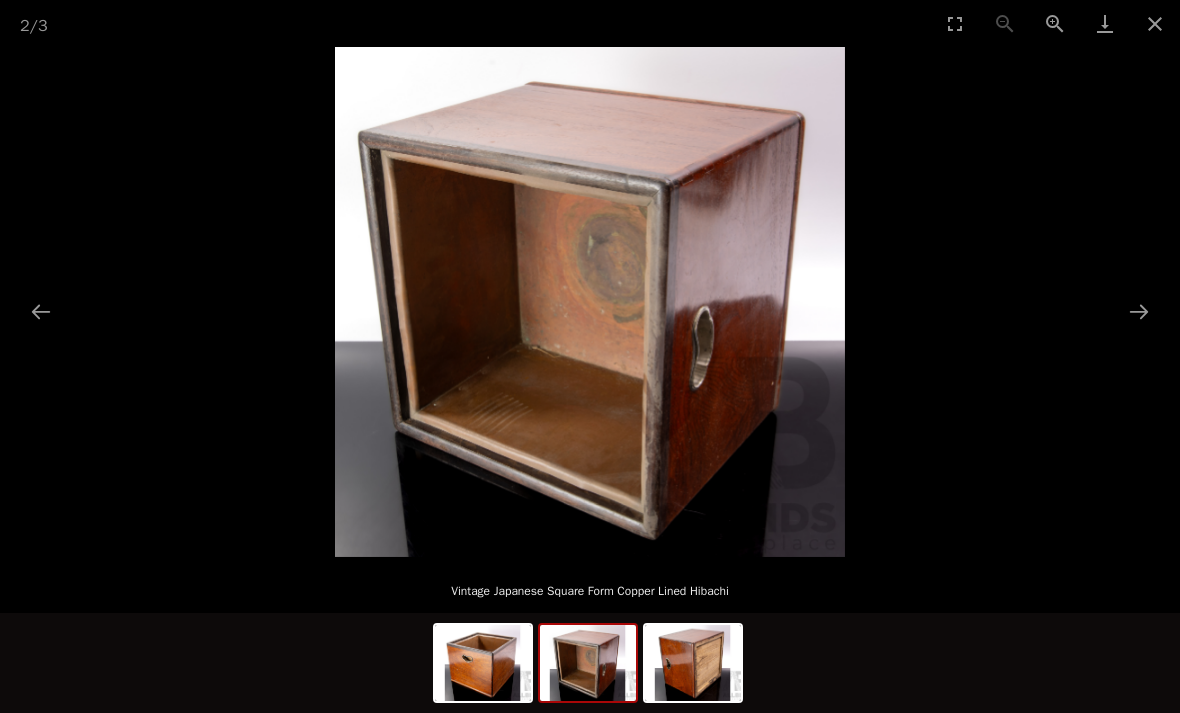 click at bounding box center (588, 663) 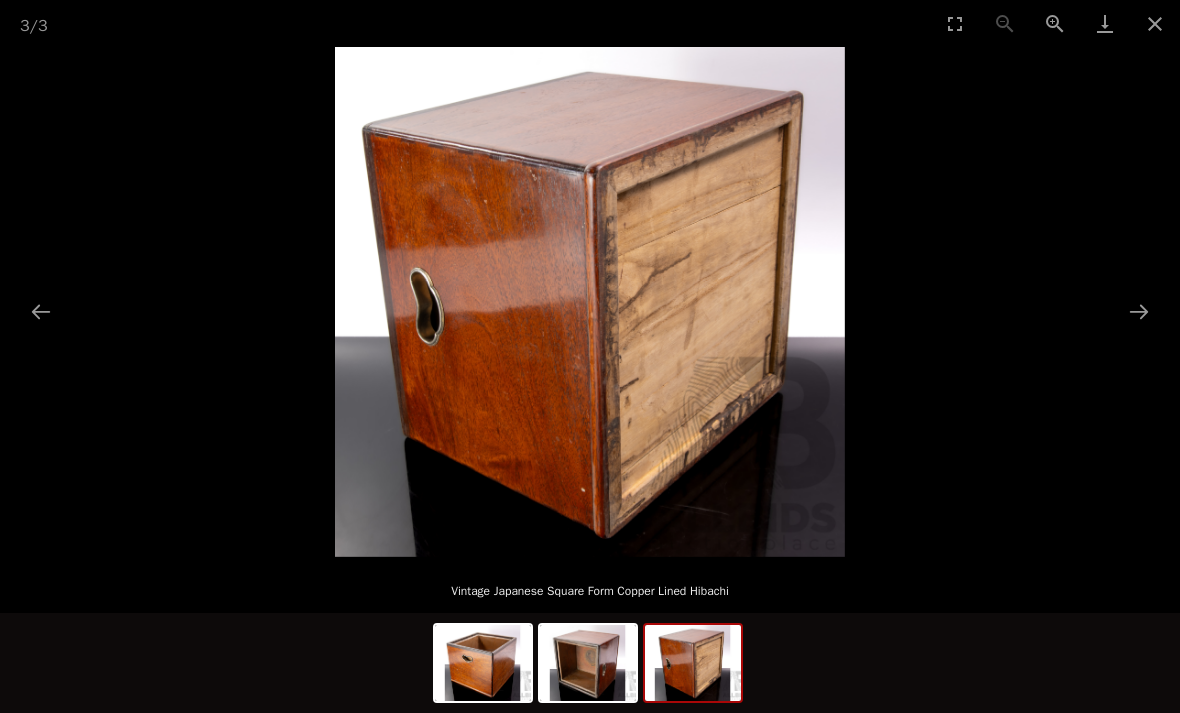 click at bounding box center [588, 663] 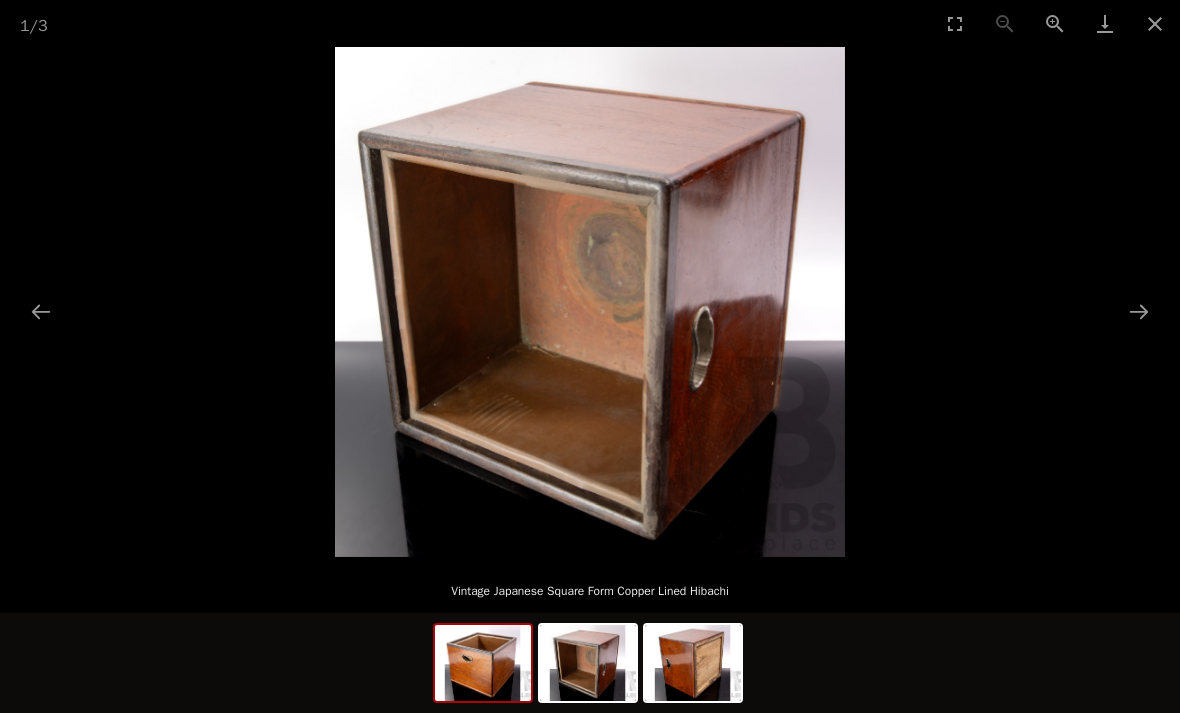 click at bounding box center [483, 663] 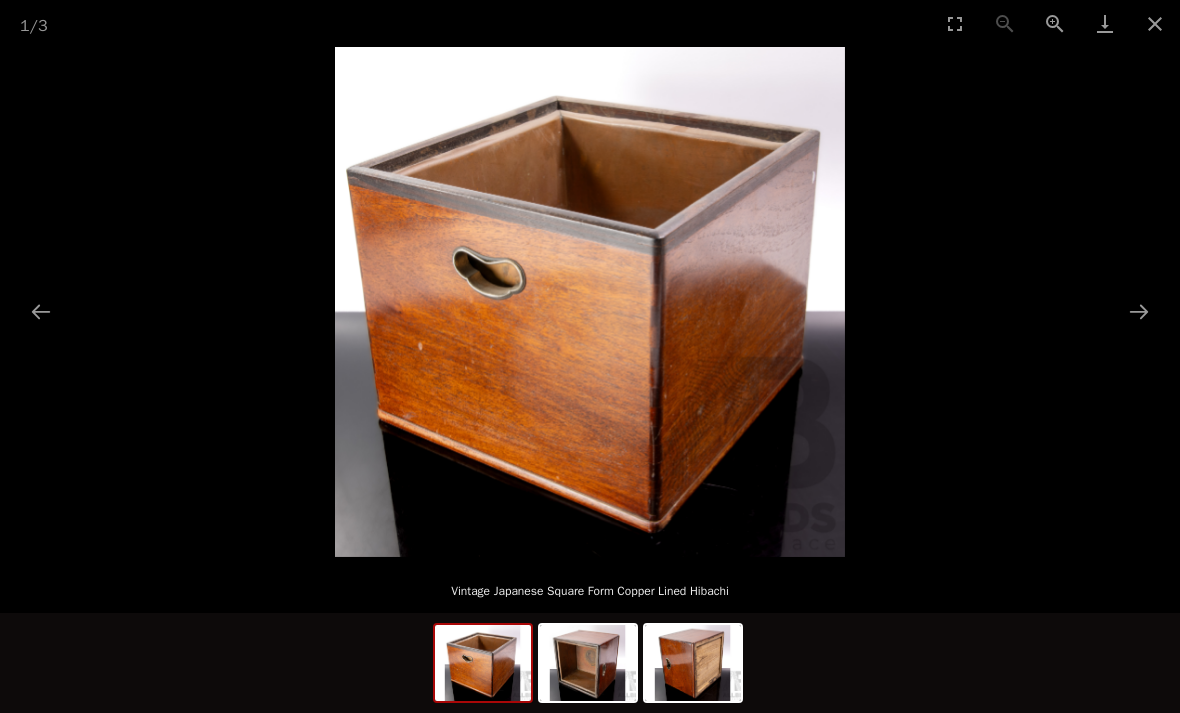click at bounding box center (41, 311) 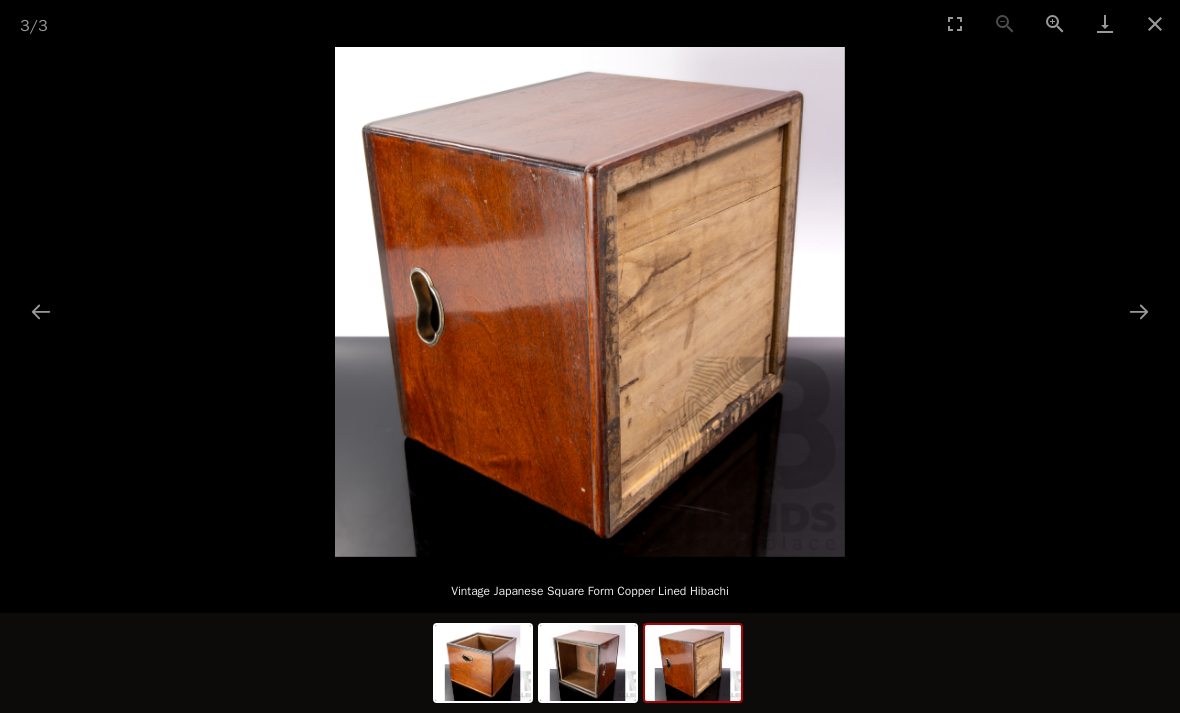 click at bounding box center (1155, 23) 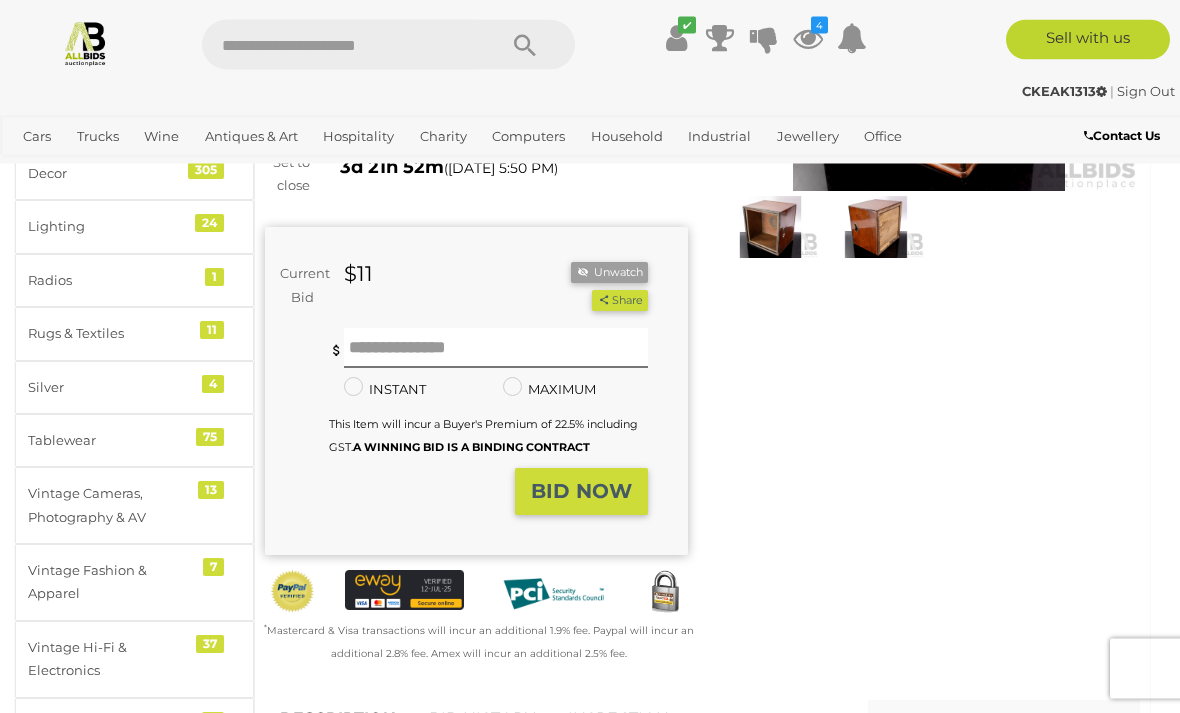 scroll, scrollTop: 328, scrollLeft: 0, axis: vertical 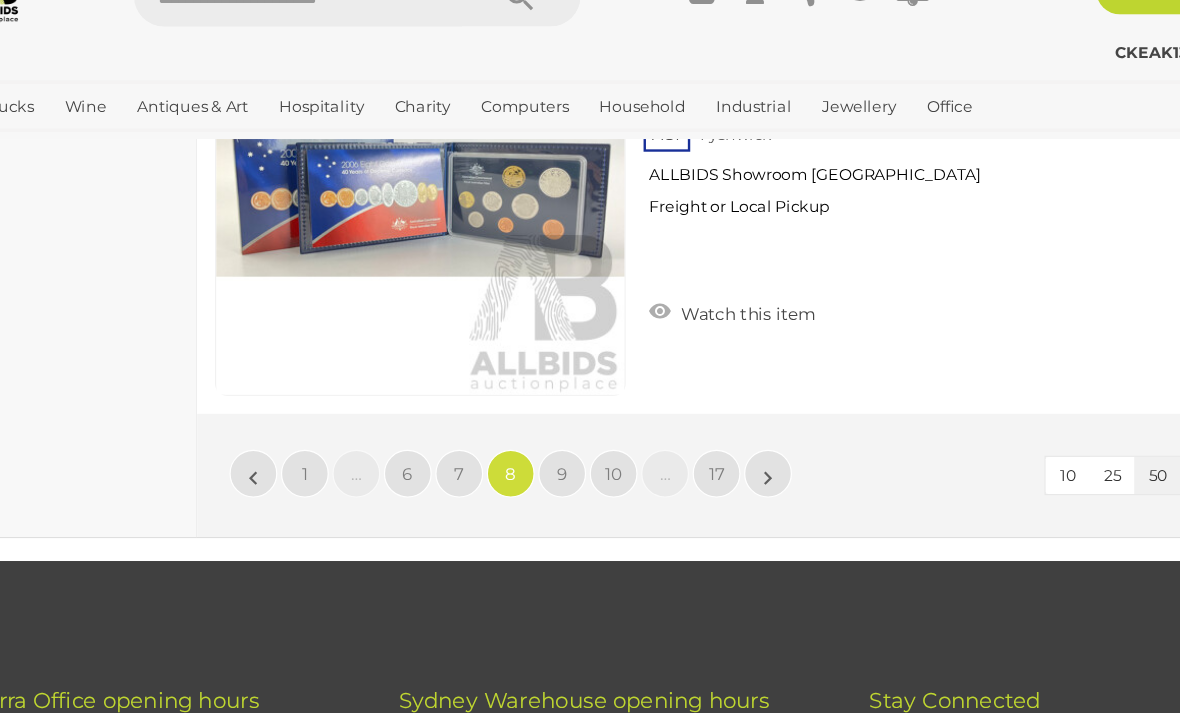 click on "9" at bounding box center [560, 444] 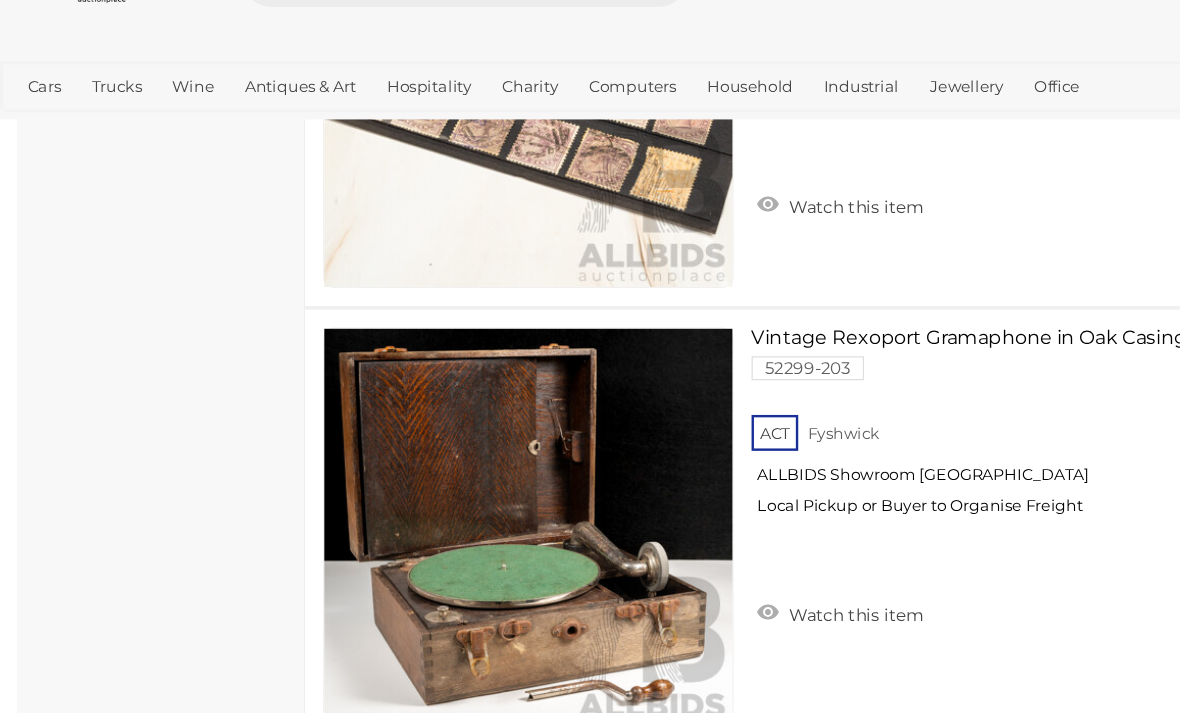 scroll, scrollTop: 17317, scrollLeft: 0, axis: vertical 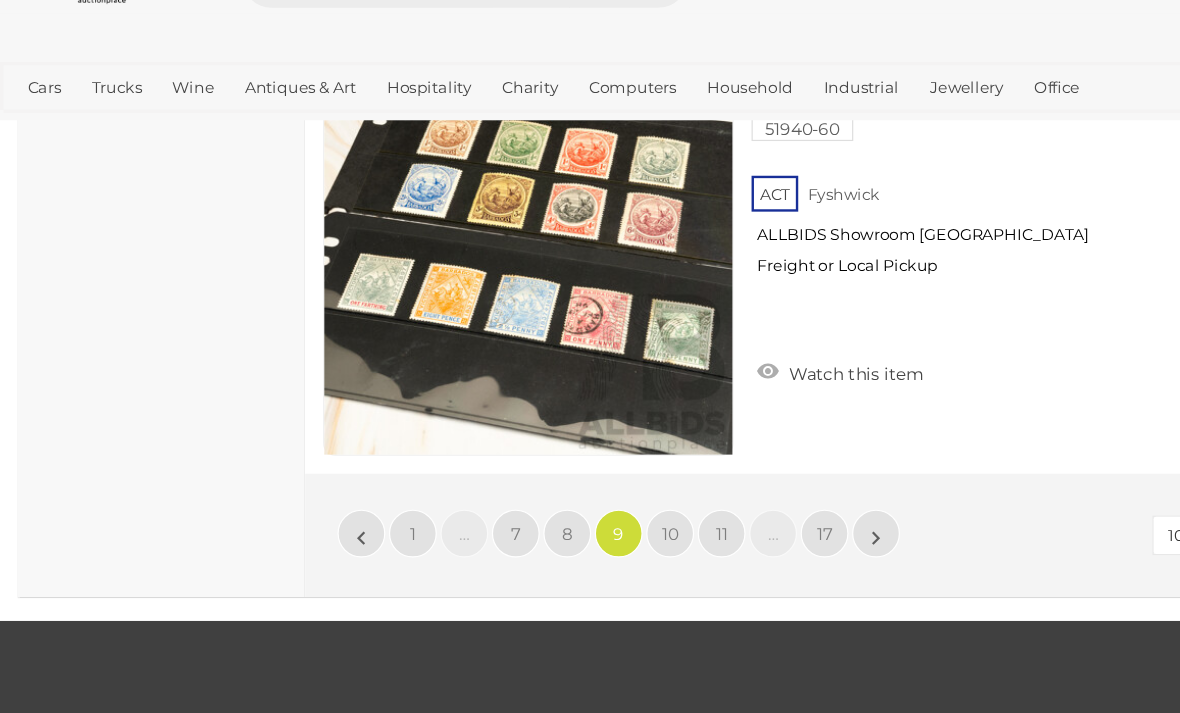 click on "10" at bounding box center (560, 509) 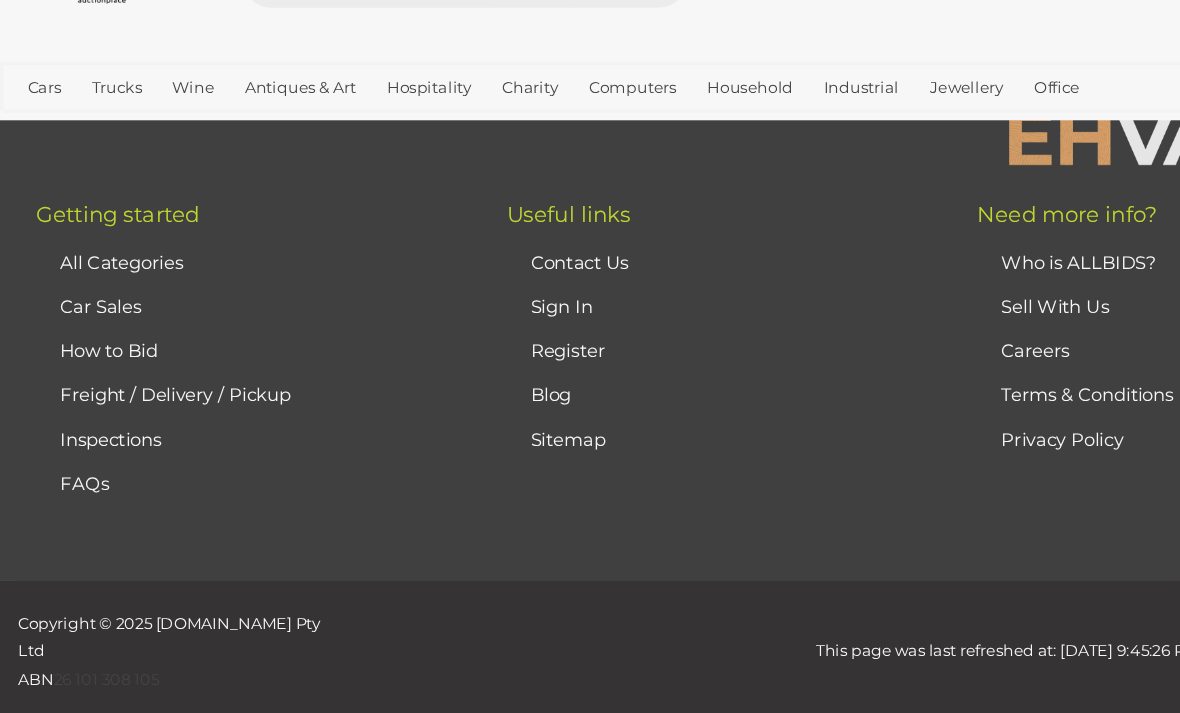scroll, scrollTop: 489, scrollLeft: 0, axis: vertical 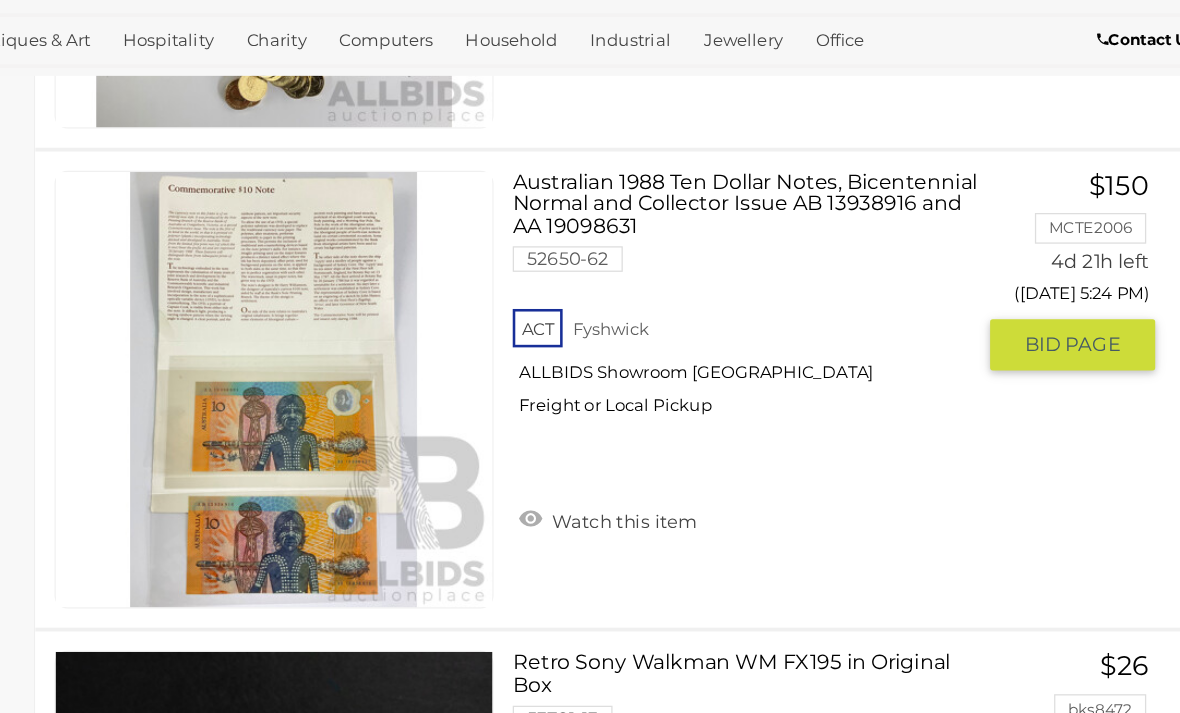click on "GO TO  BID PAGE" at bounding box center [1065, 374] 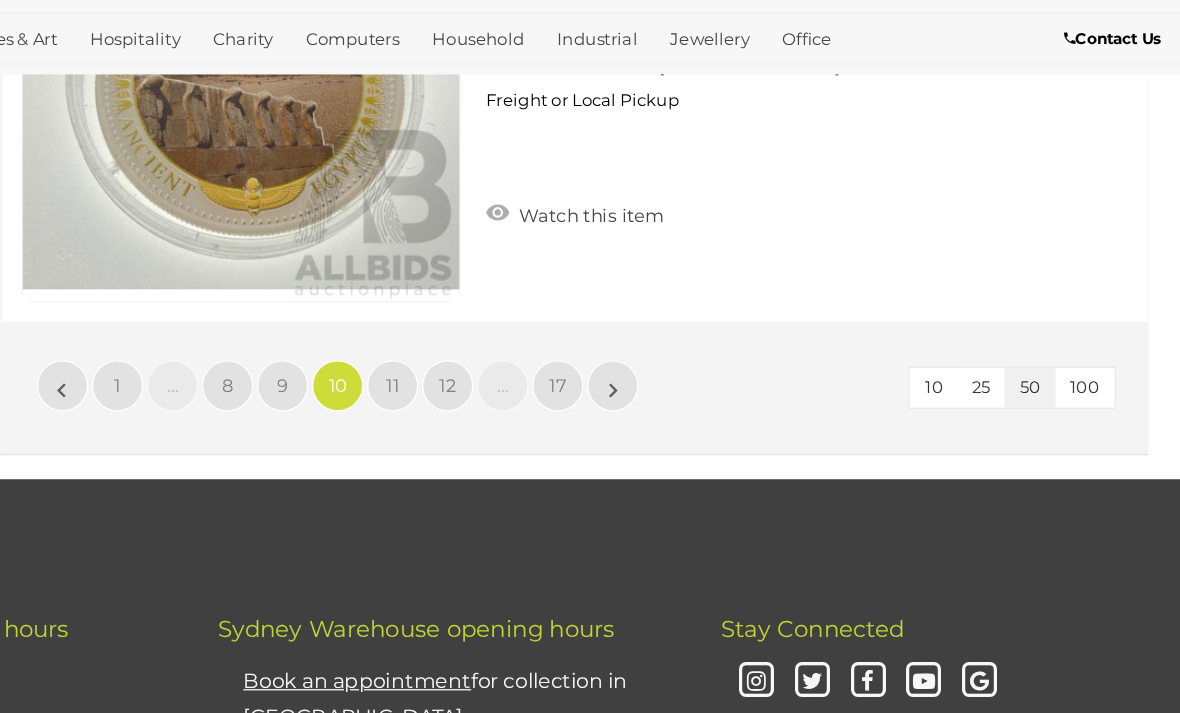 scroll, scrollTop: 19225, scrollLeft: 0, axis: vertical 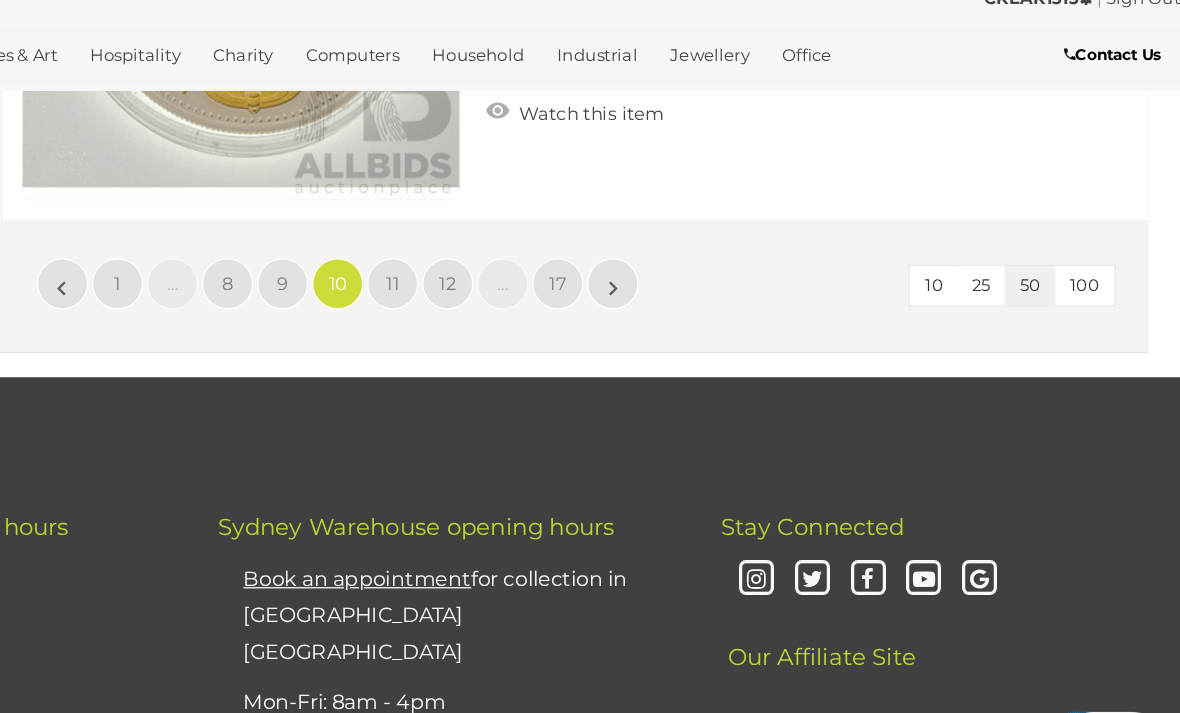 click on "11" at bounding box center (560, 315) 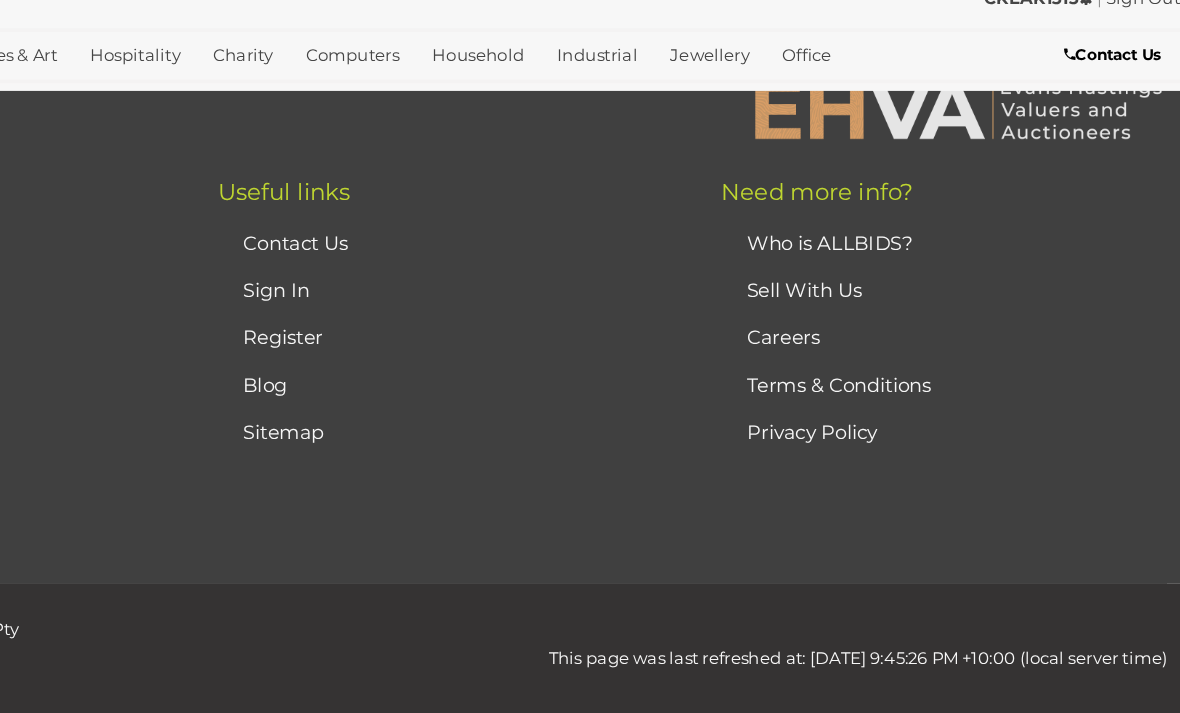 scroll, scrollTop: 490, scrollLeft: 0, axis: vertical 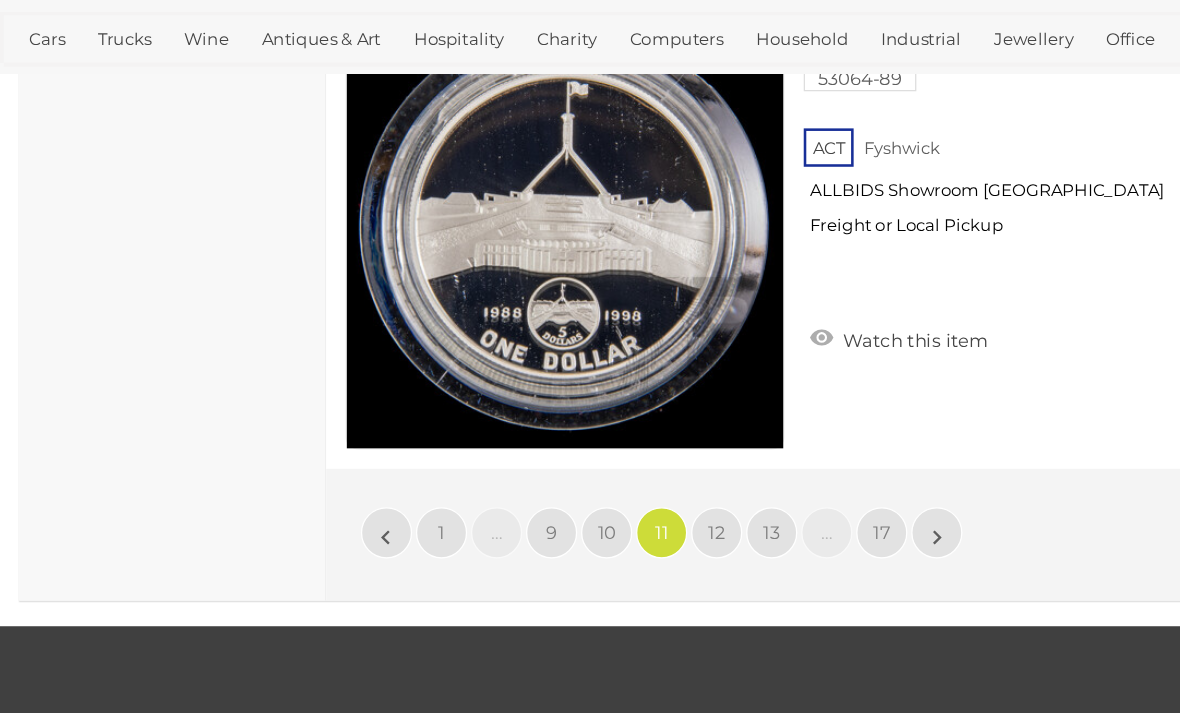 click on "12" at bounding box center (560, 522) 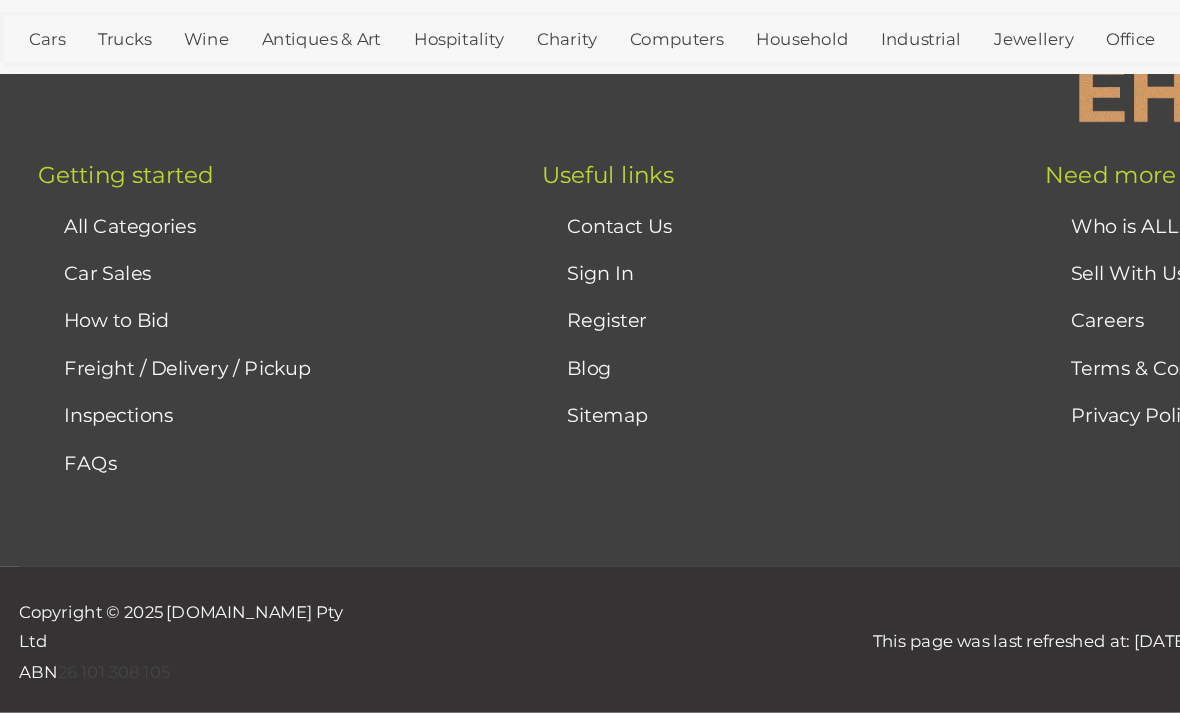 scroll, scrollTop: 490, scrollLeft: 0, axis: vertical 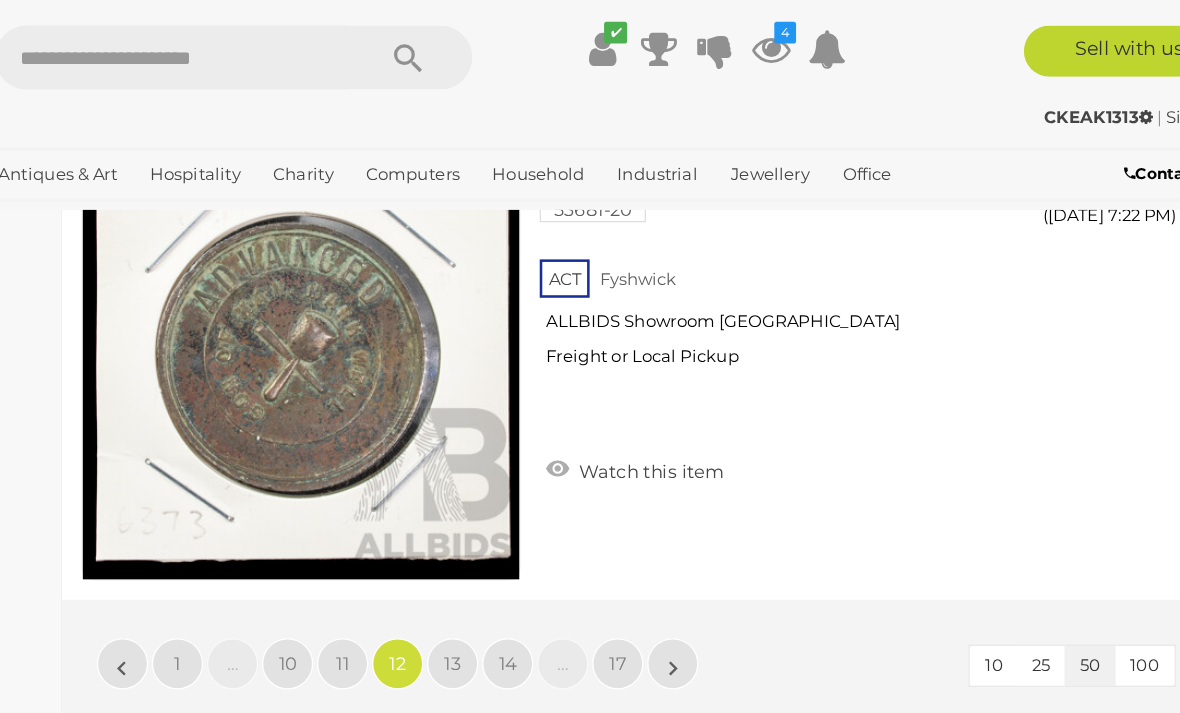 click on "13" at bounding box center [560, 519] 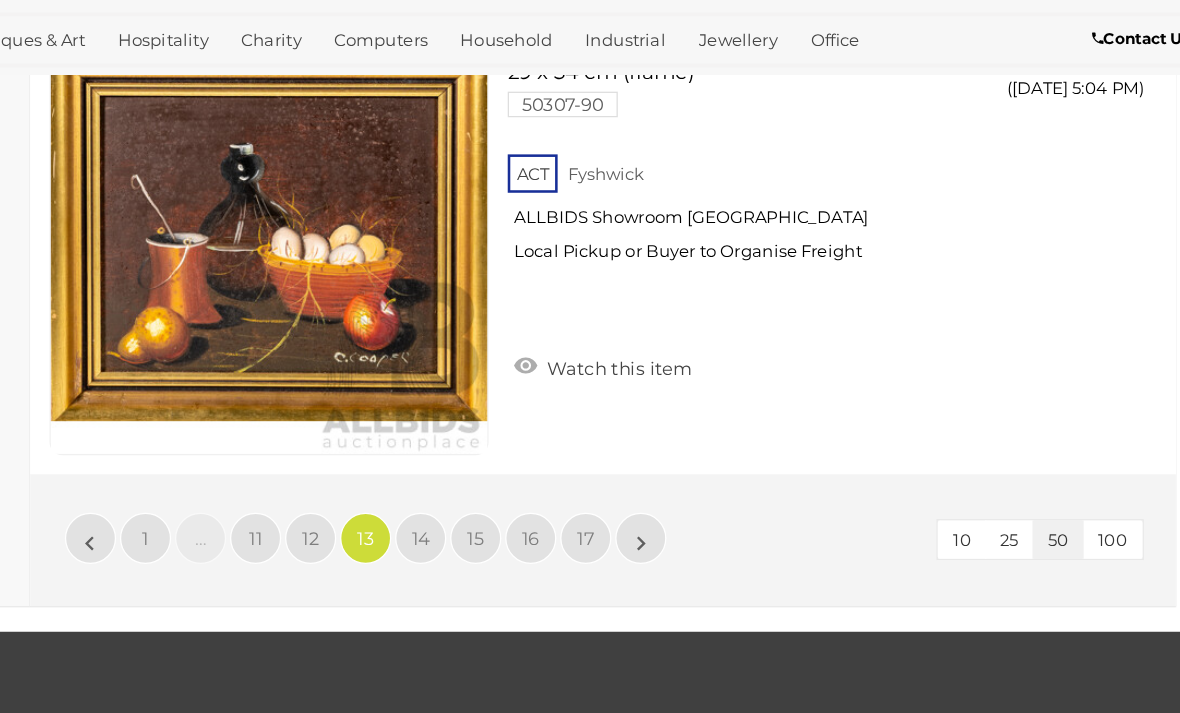 scroll, scrollTop: 19158, scrollLeft: 0, axis: vertical 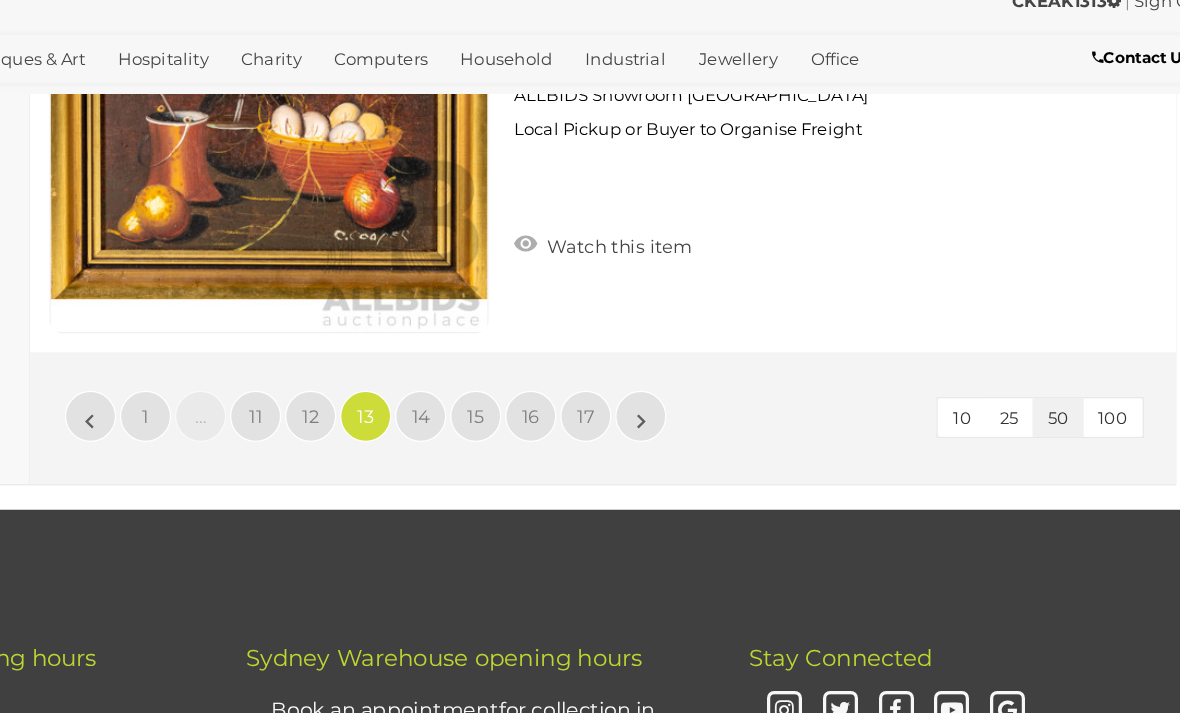 click on "14" at bounding box center [560, 416] 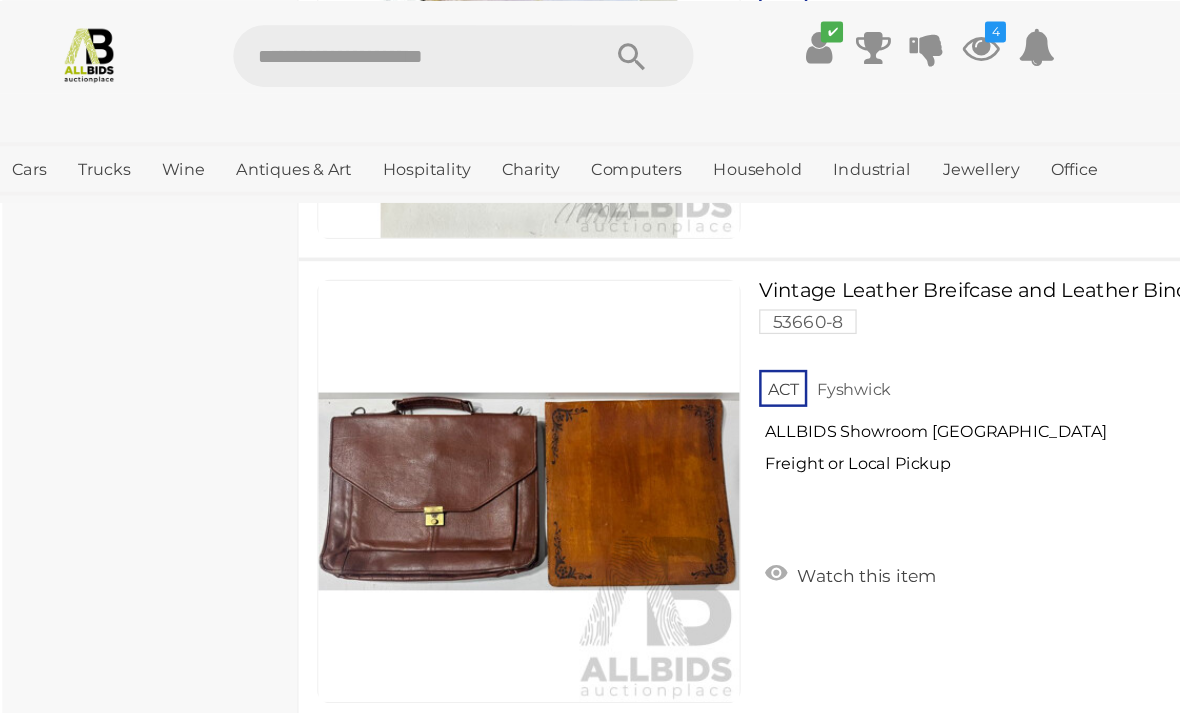 scroll, scrollTop: 17779, scrollLeft: 0, axis: vertical 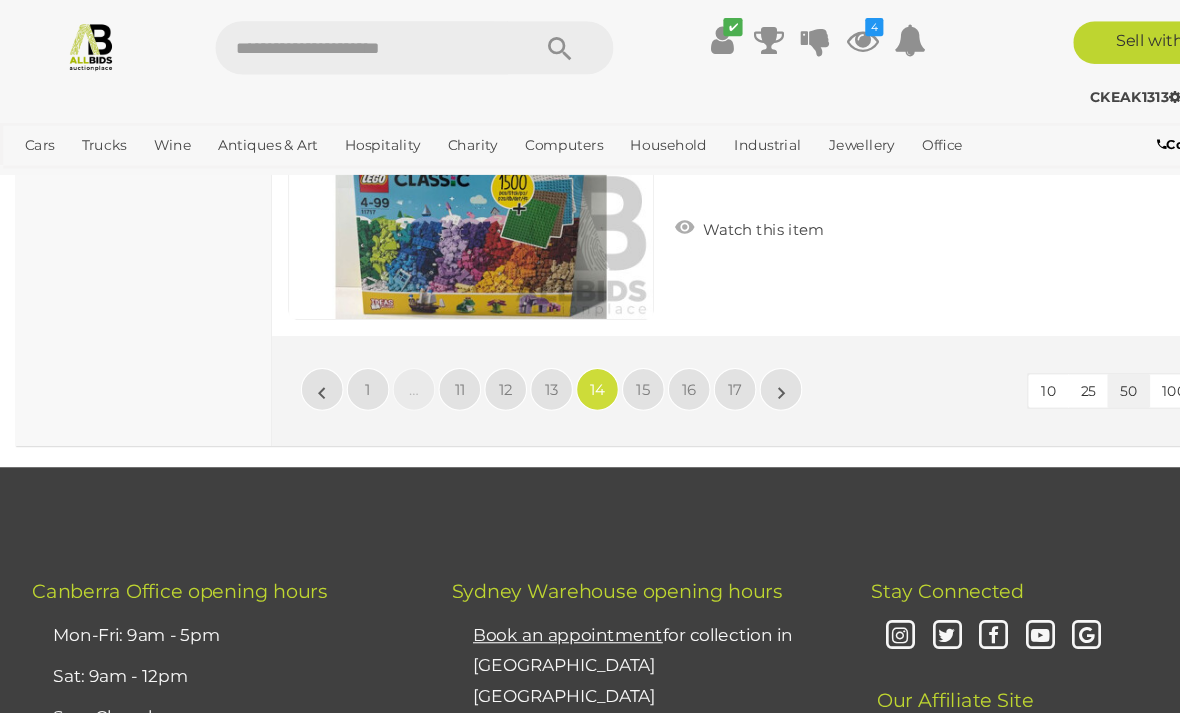 click on "15" at bounding box center (603, 365) 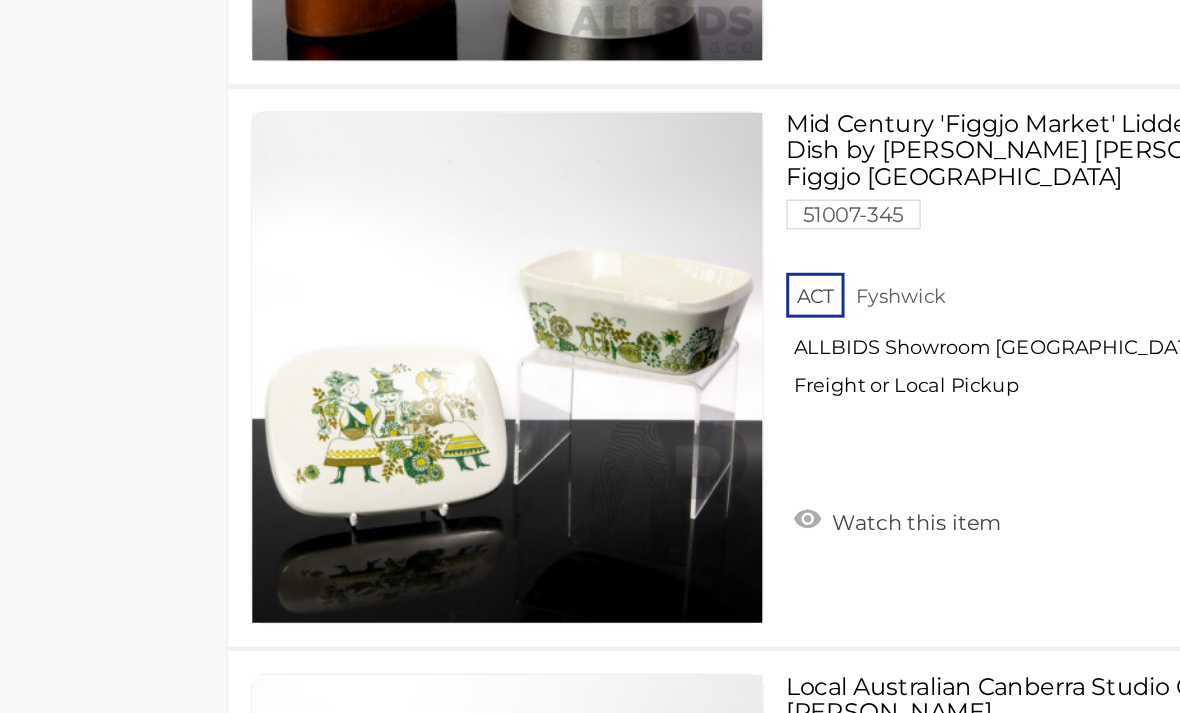 scroll, scrollTop: 17431, scrollLeft: 0, axis: vertical 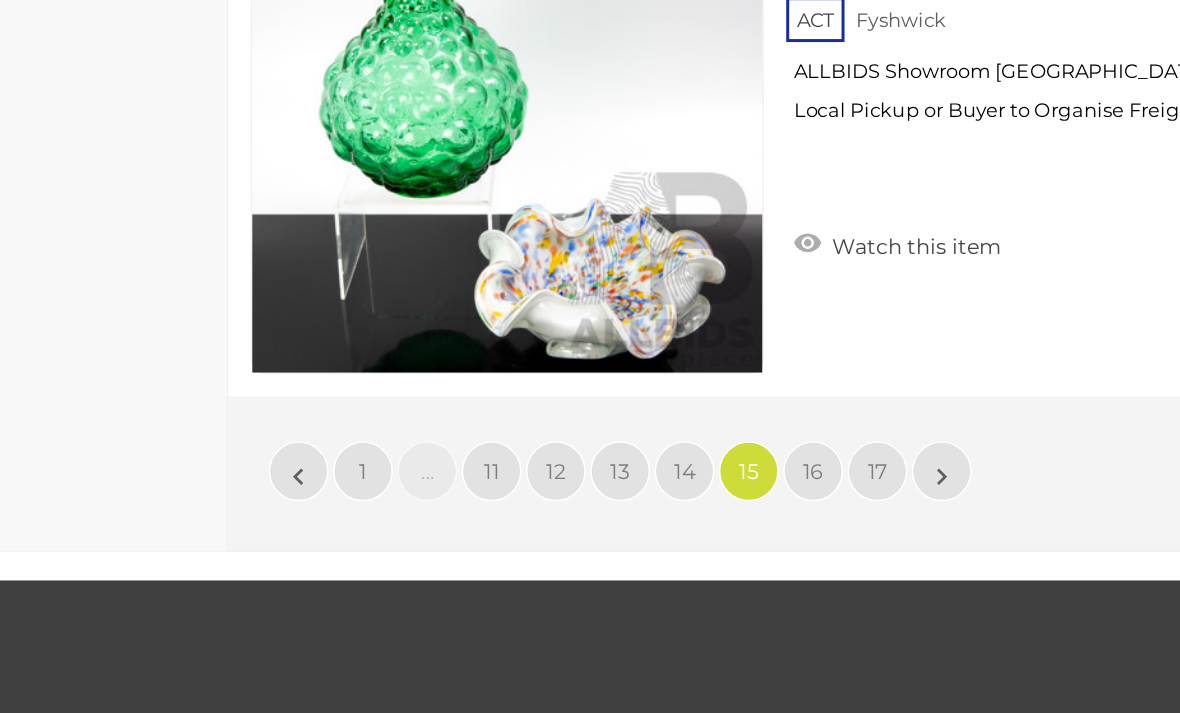 click on "16" at bounding box center (646, 508) 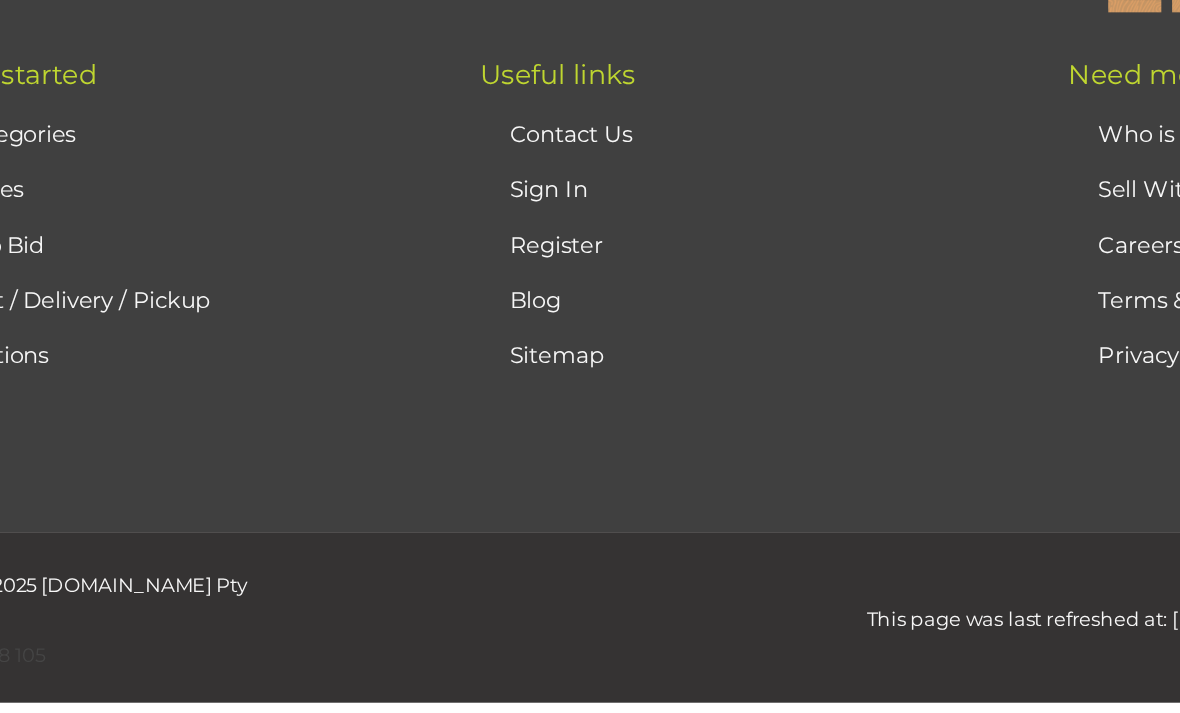 scroll, scrollTop: 490, scrollLeft: 0, axis: vertical 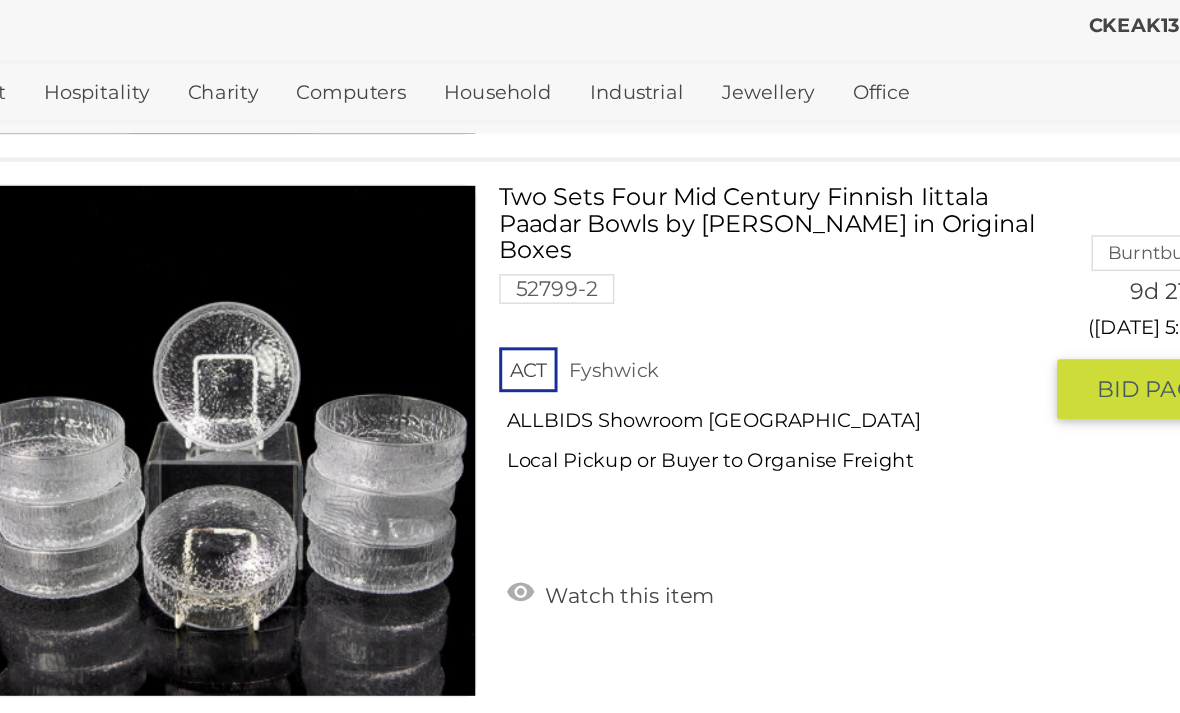 click on "Watch this item" at bounding box center [702, 471] 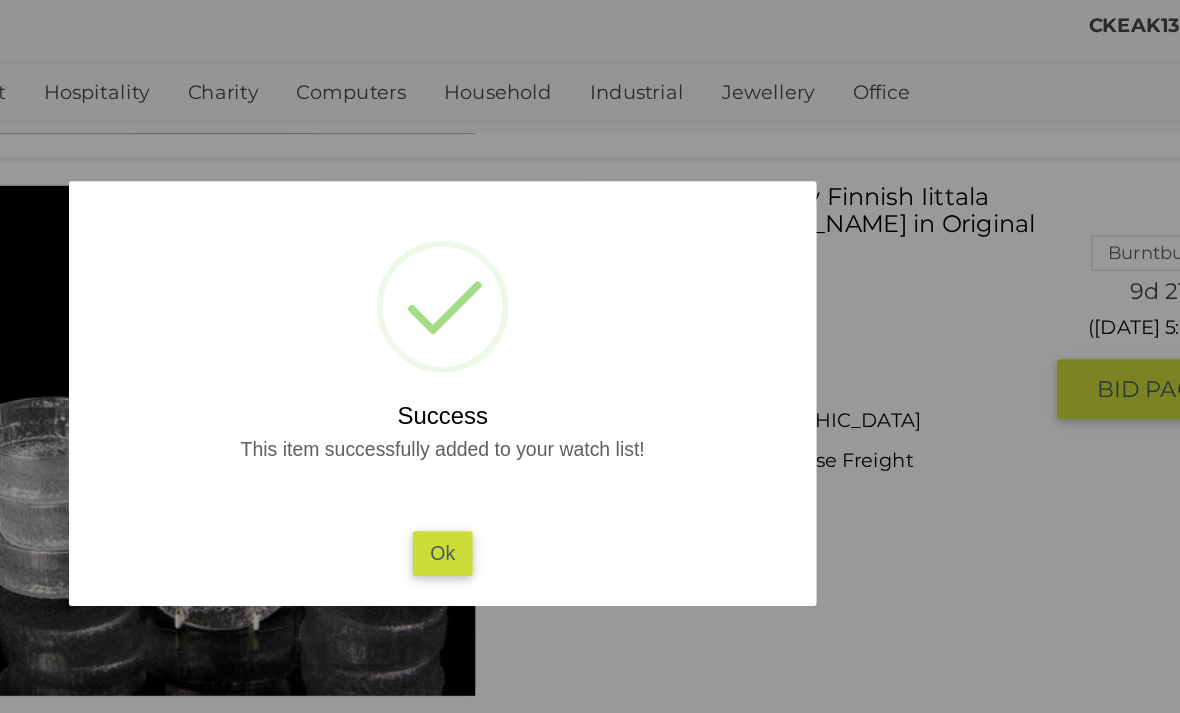 click on "Ok" at bounding box center [590, 444] 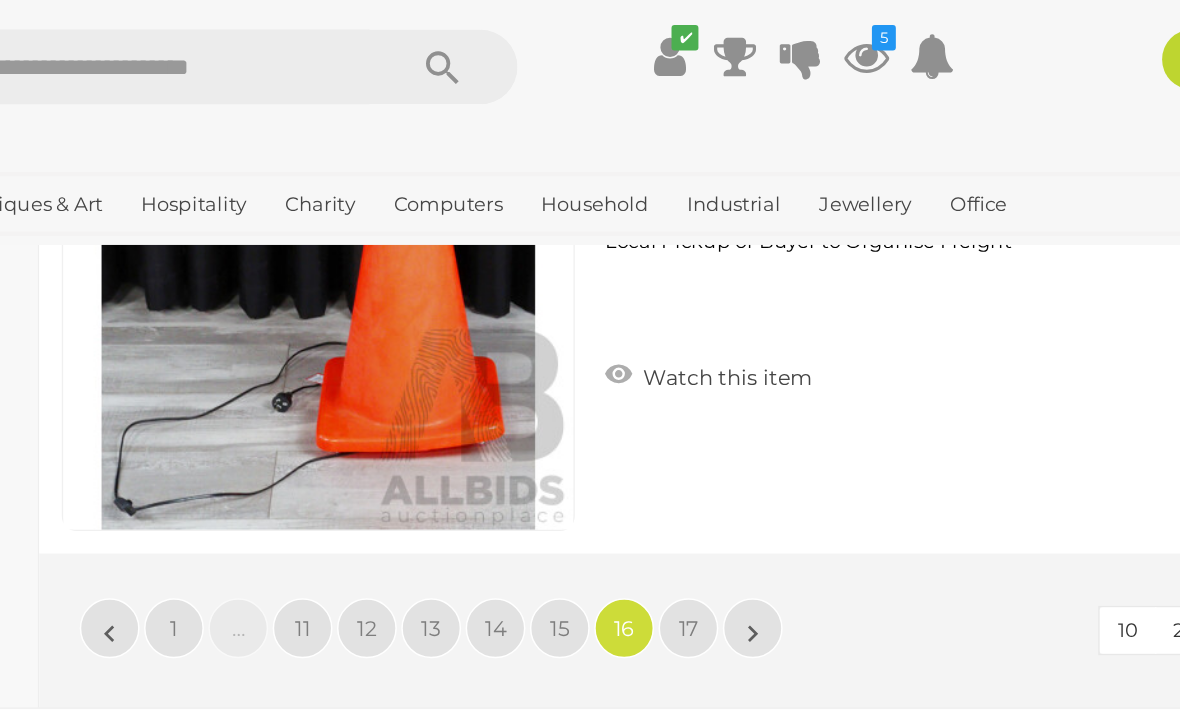 scroll, scrollTop: 19127, scrollLeft: 0, axis: vertical 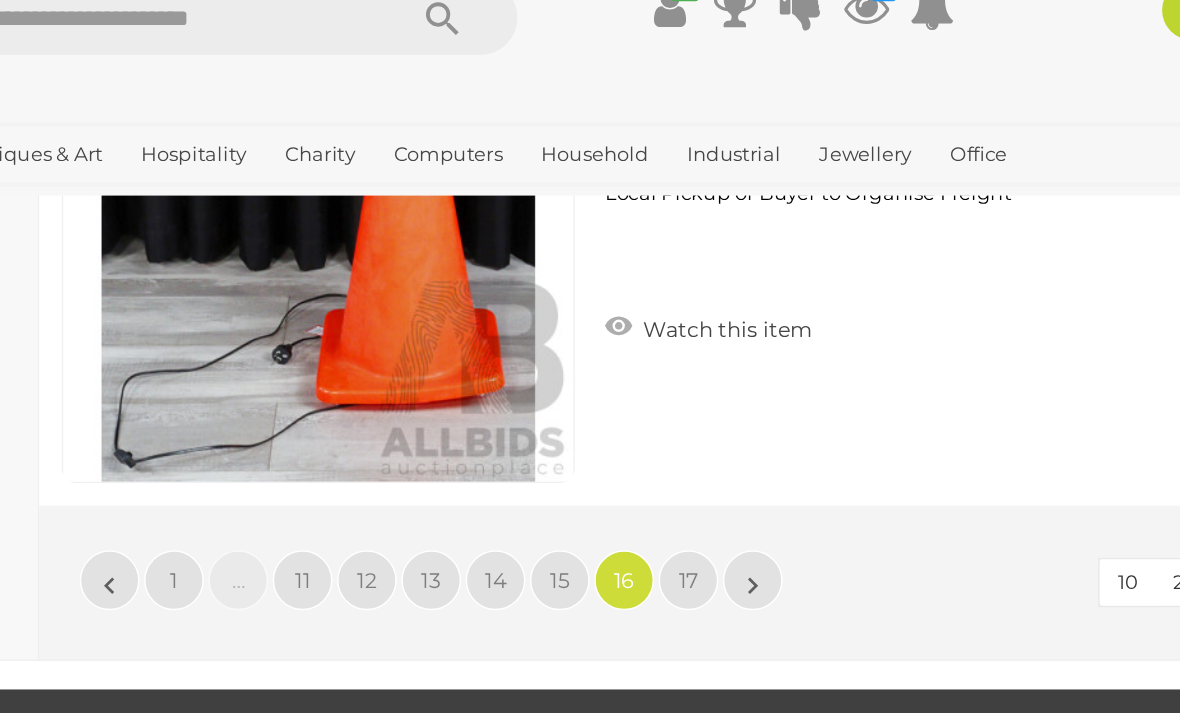 click on "17" at bounding box center [689, 421] 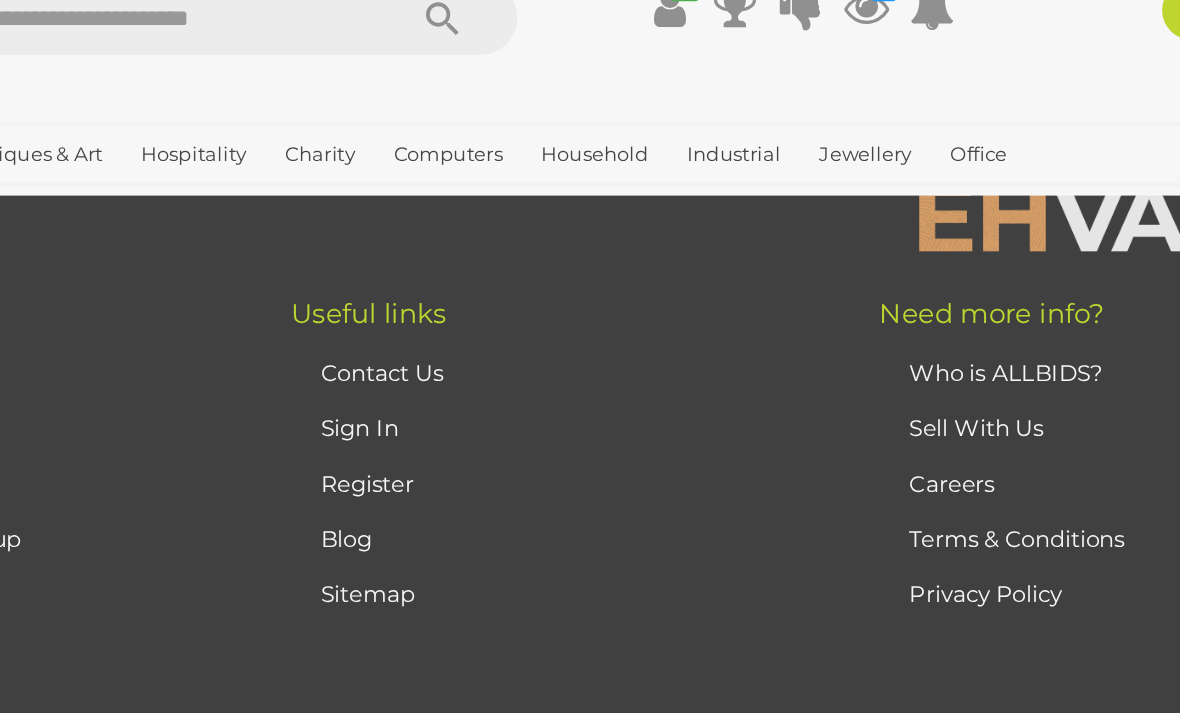 scroll, scrollTop: 490, scrollLeft: 0, axis: vertical 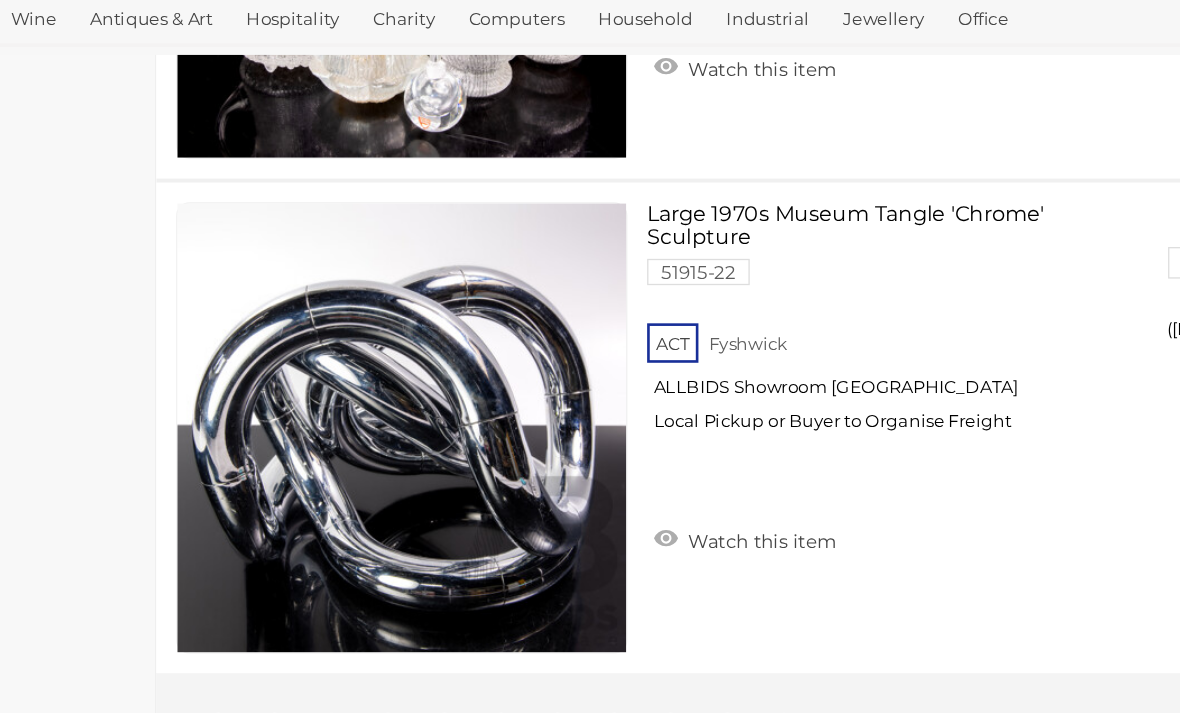 click on "»" at bounding box center [732, 684] 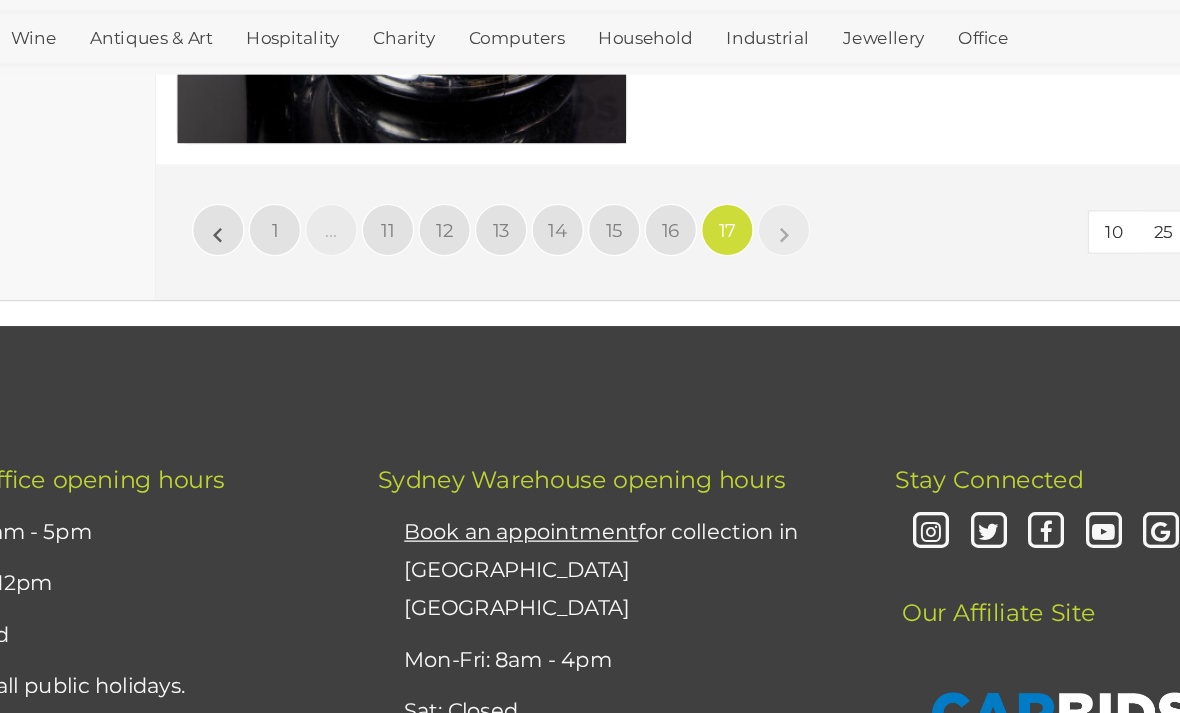 scroll, scrollTop: 14495, scrollLeft: 0, axis: vertical 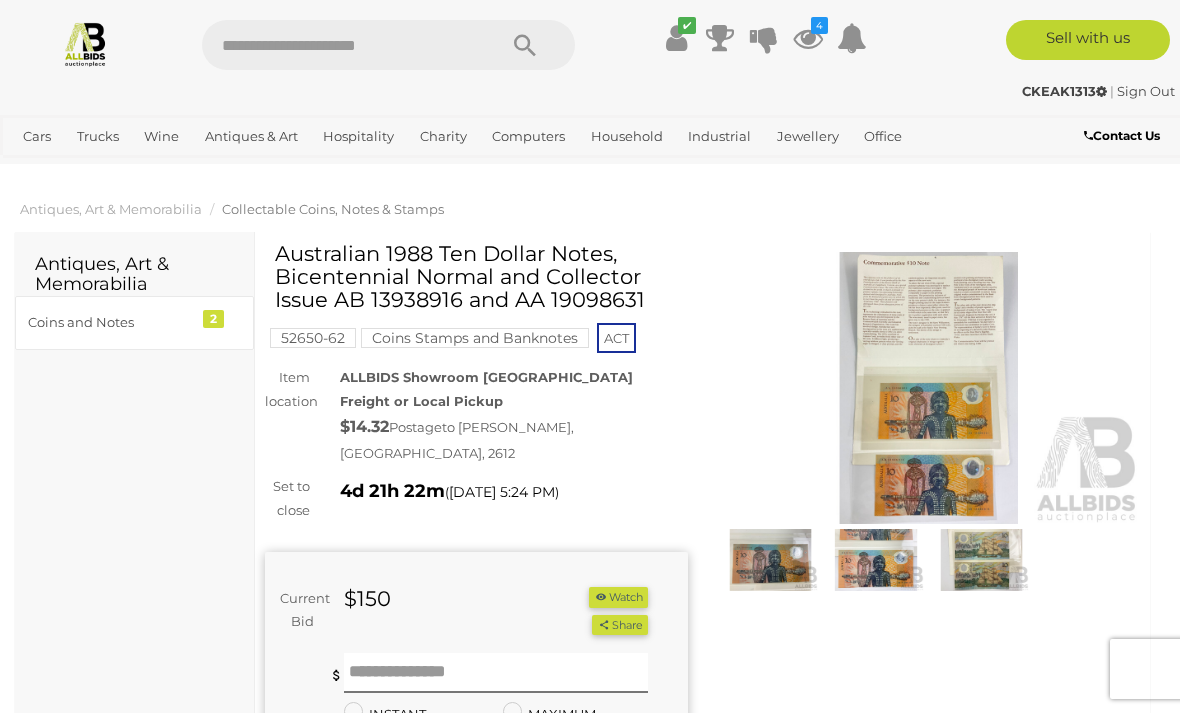 click at bounding box center (929, 388) 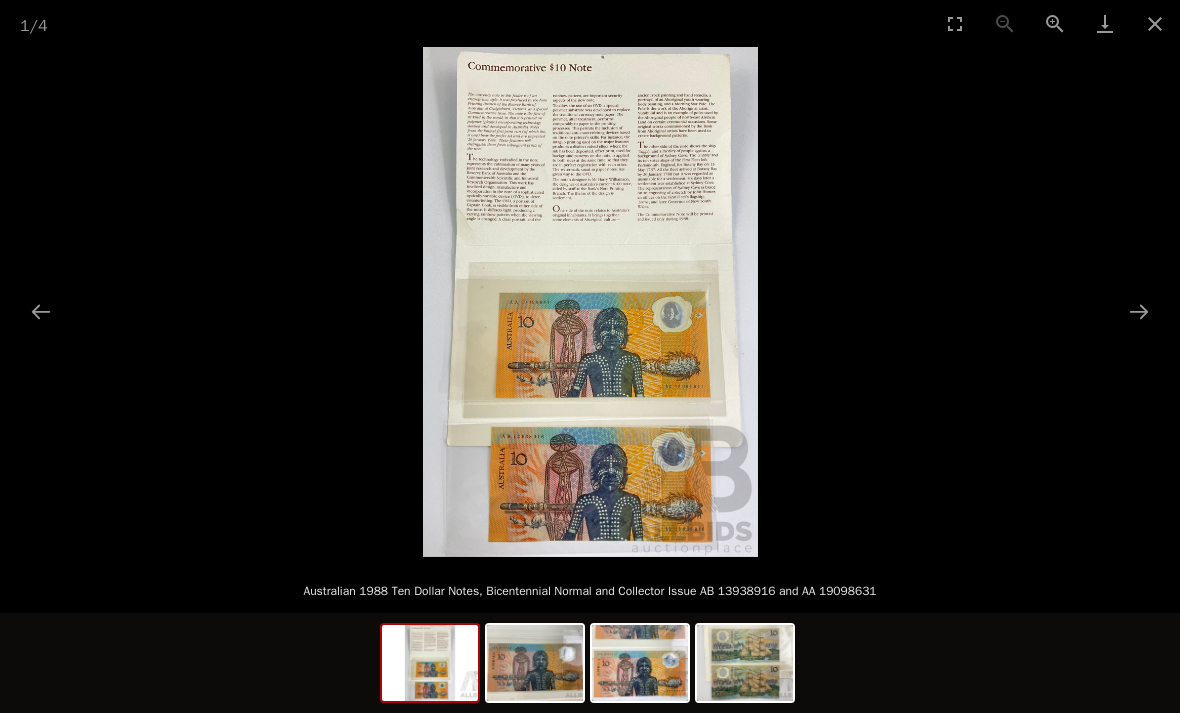 click at bounding box center (590, 302) 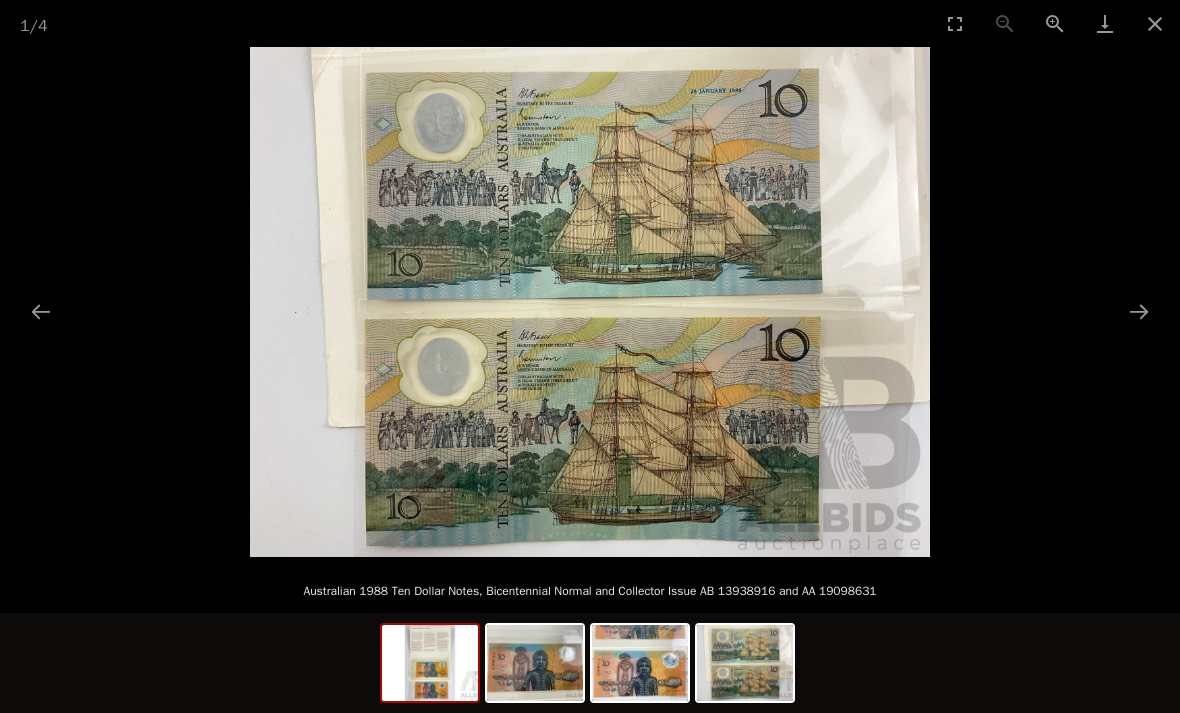 click at bounding box center (430, 663) 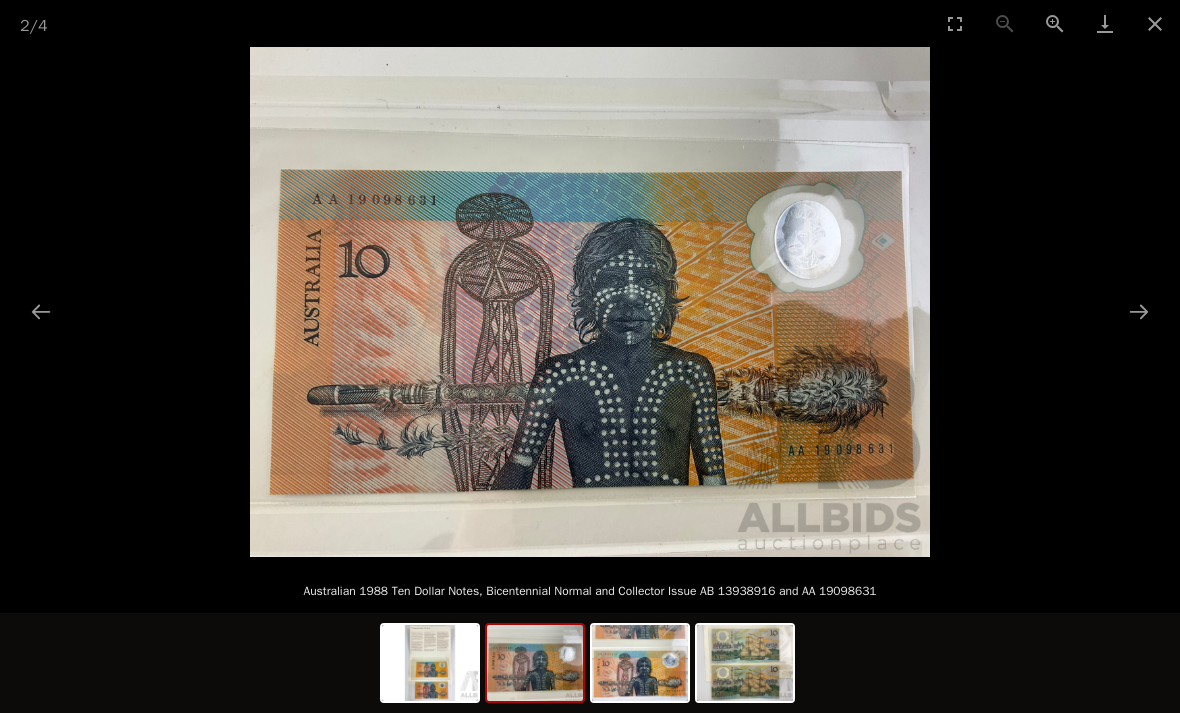 click at bounding box center (535, 663) 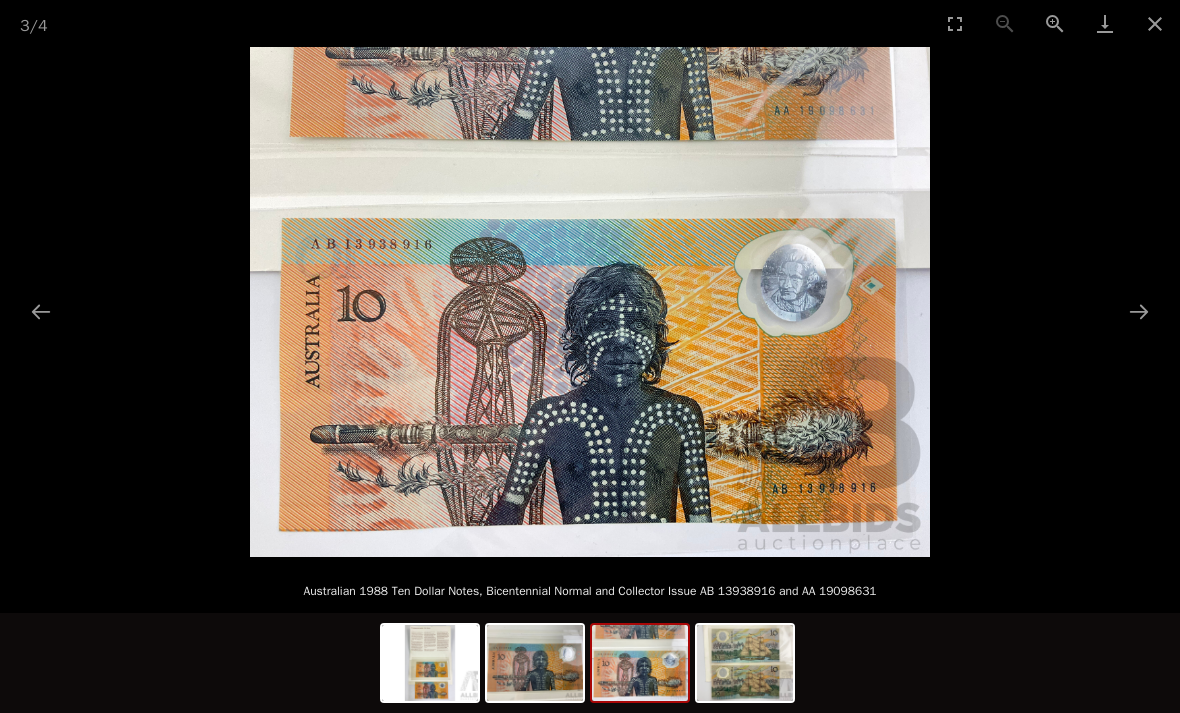 click at bounding box center [745, 663] 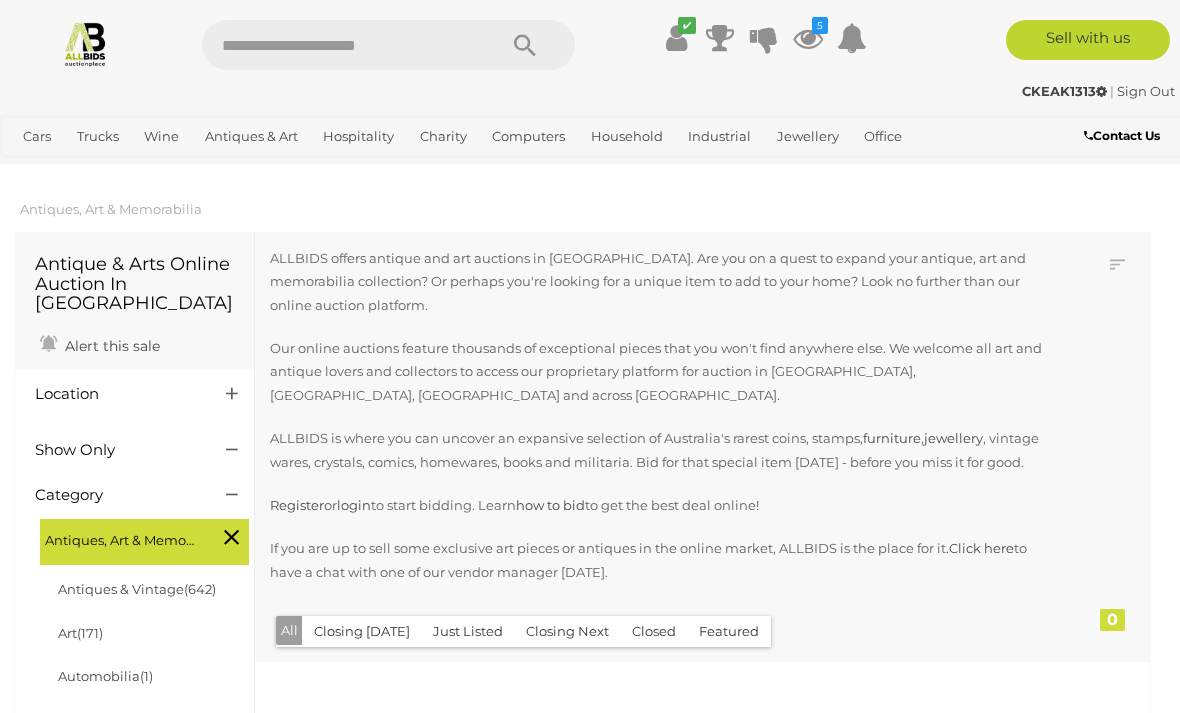 scroll, scrollTop: 2275, scrollLeft: 136, axis: both 